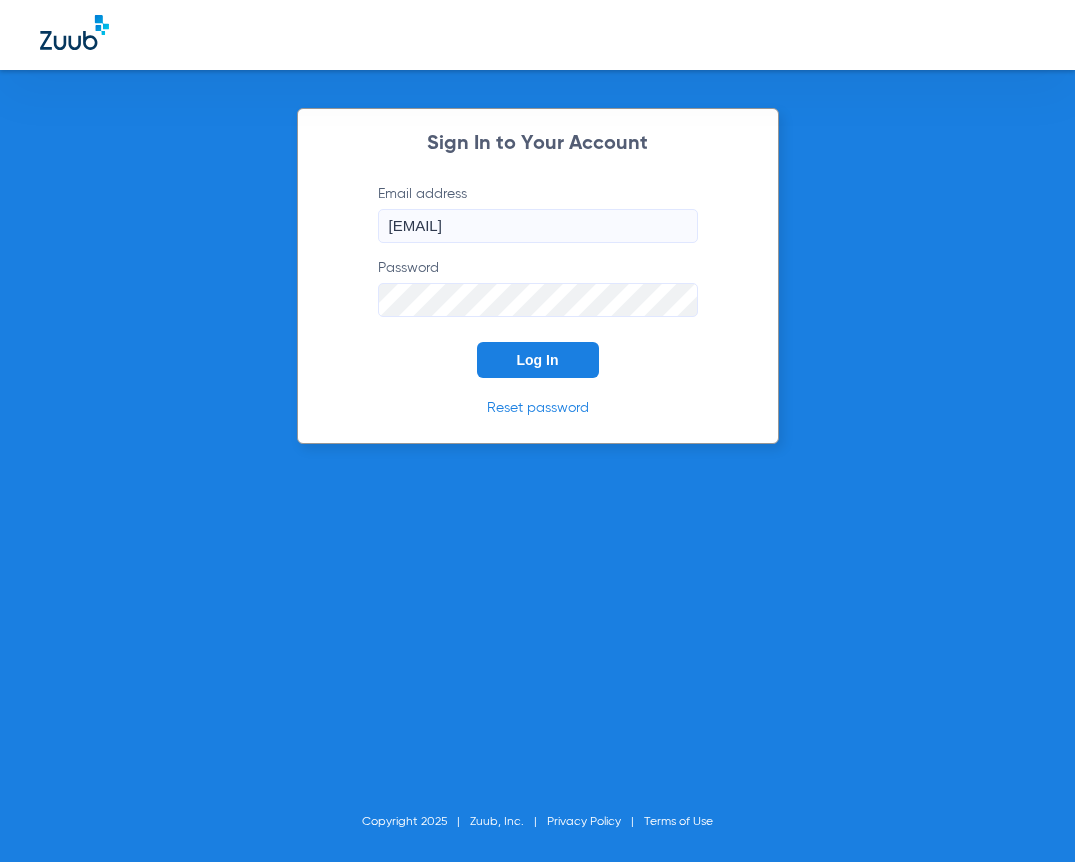 scroll, scrollTop: 0, scrollLeft: 0, axis: both 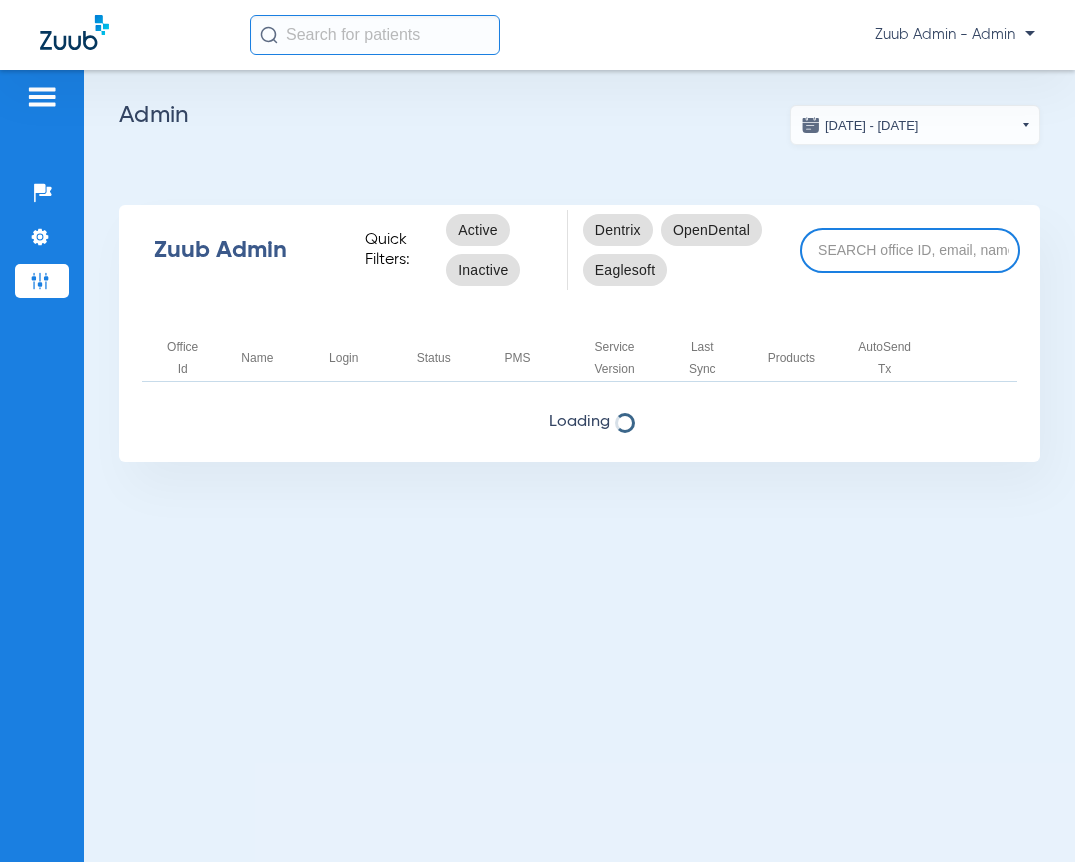 click at bounding box center [910, 250] 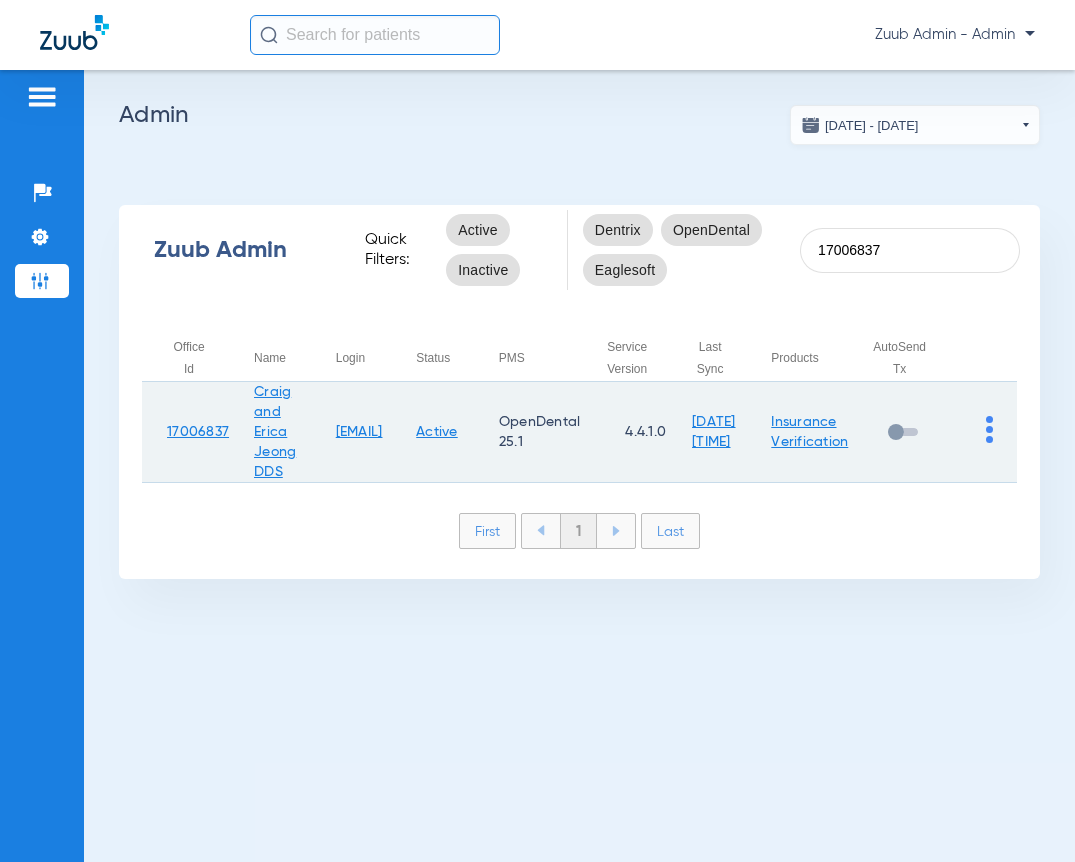 type on "17006837" 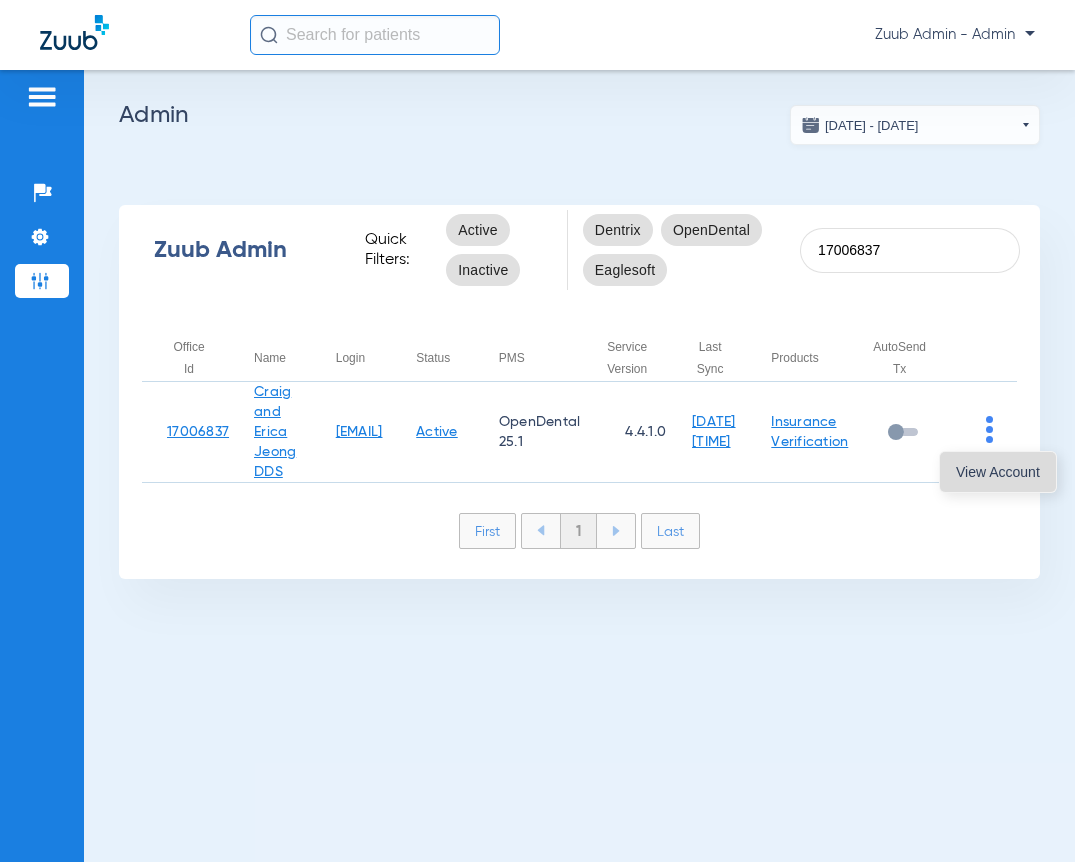click on "View Account" at bounding box center [998, 472] 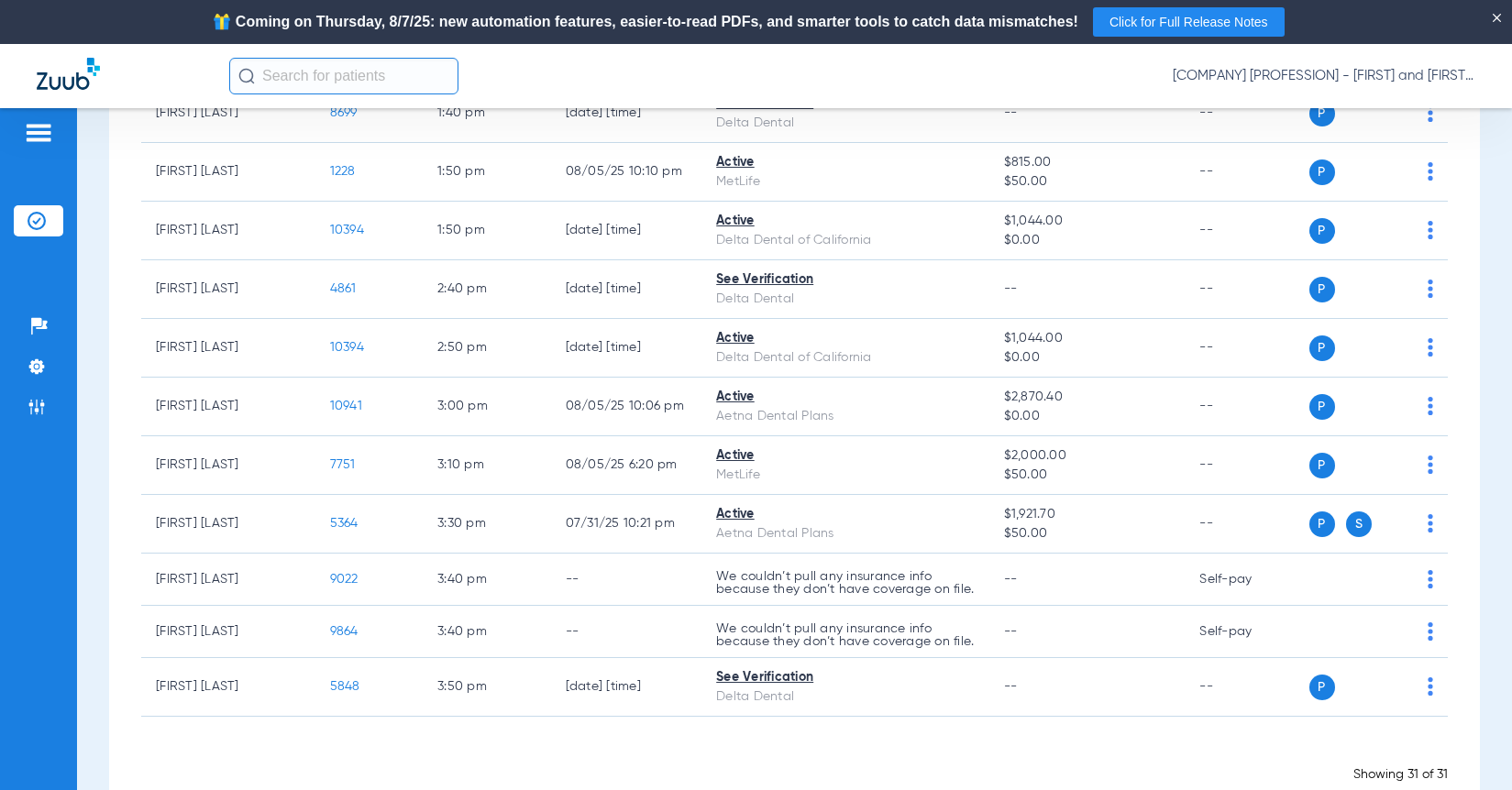 scroll, scrollTop: 0, scrollLeft: 0, axis: both 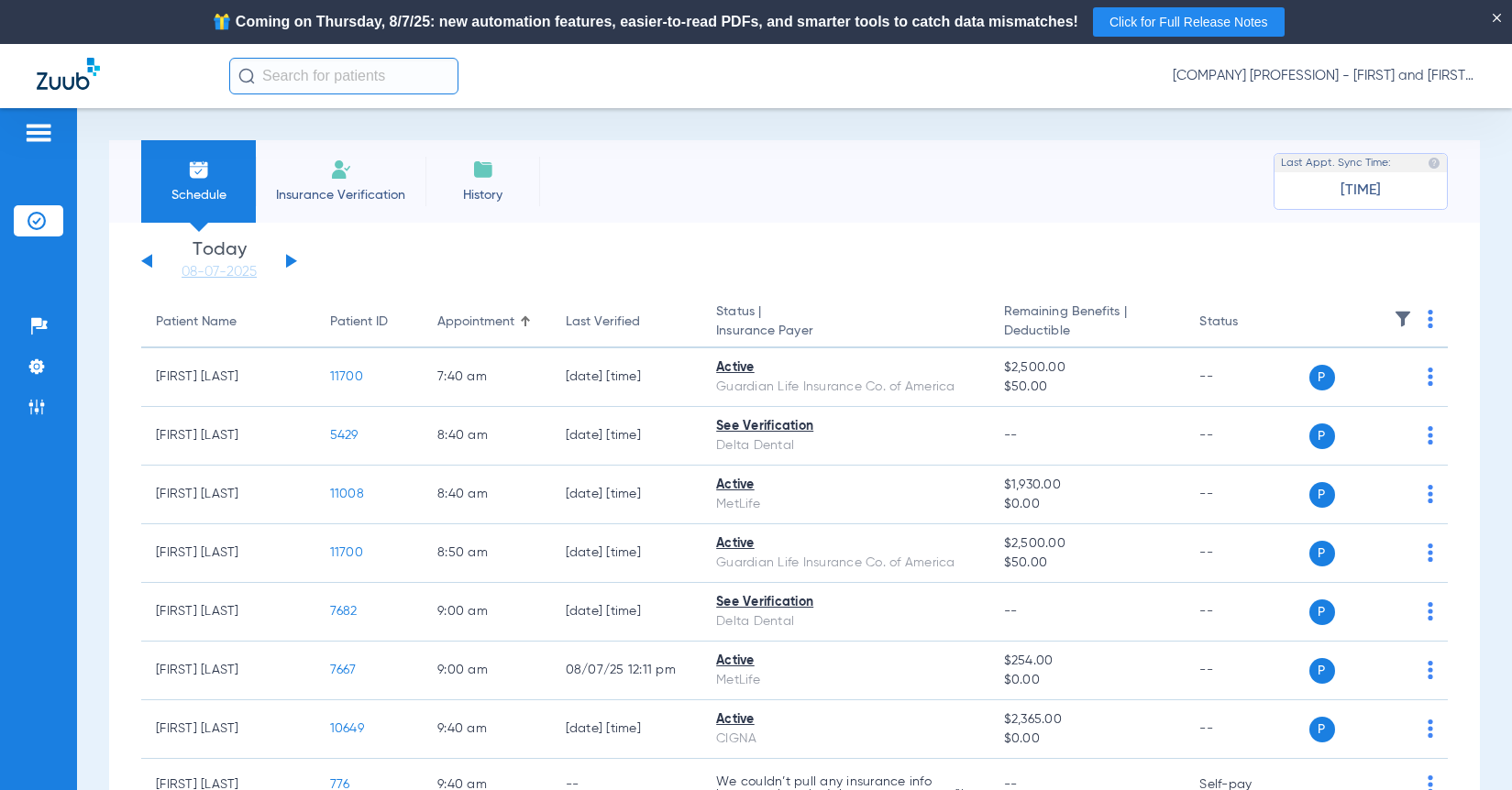 click 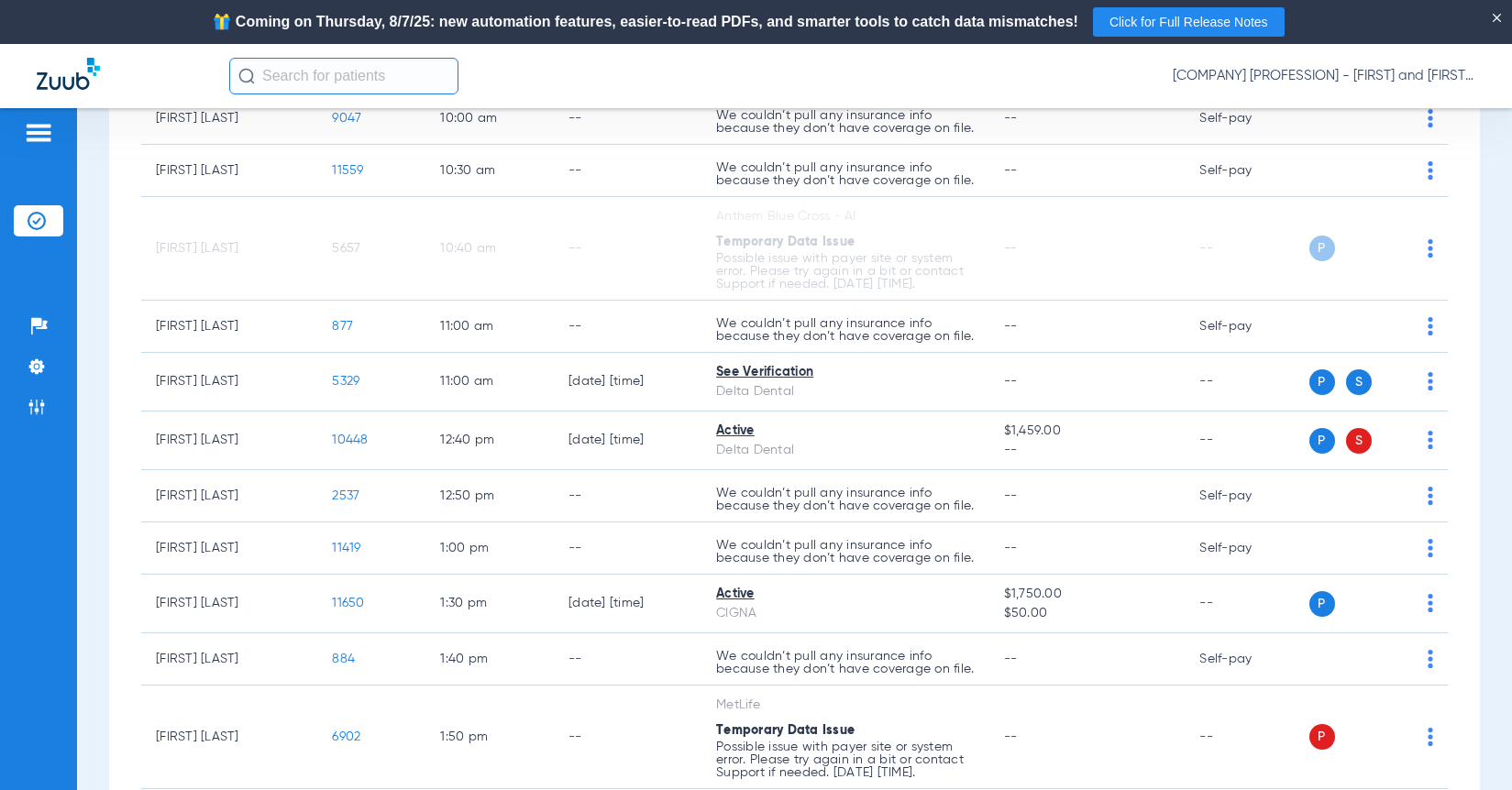 scroll, scrollTop: 662, scrollLeft: 0, axis: vertical 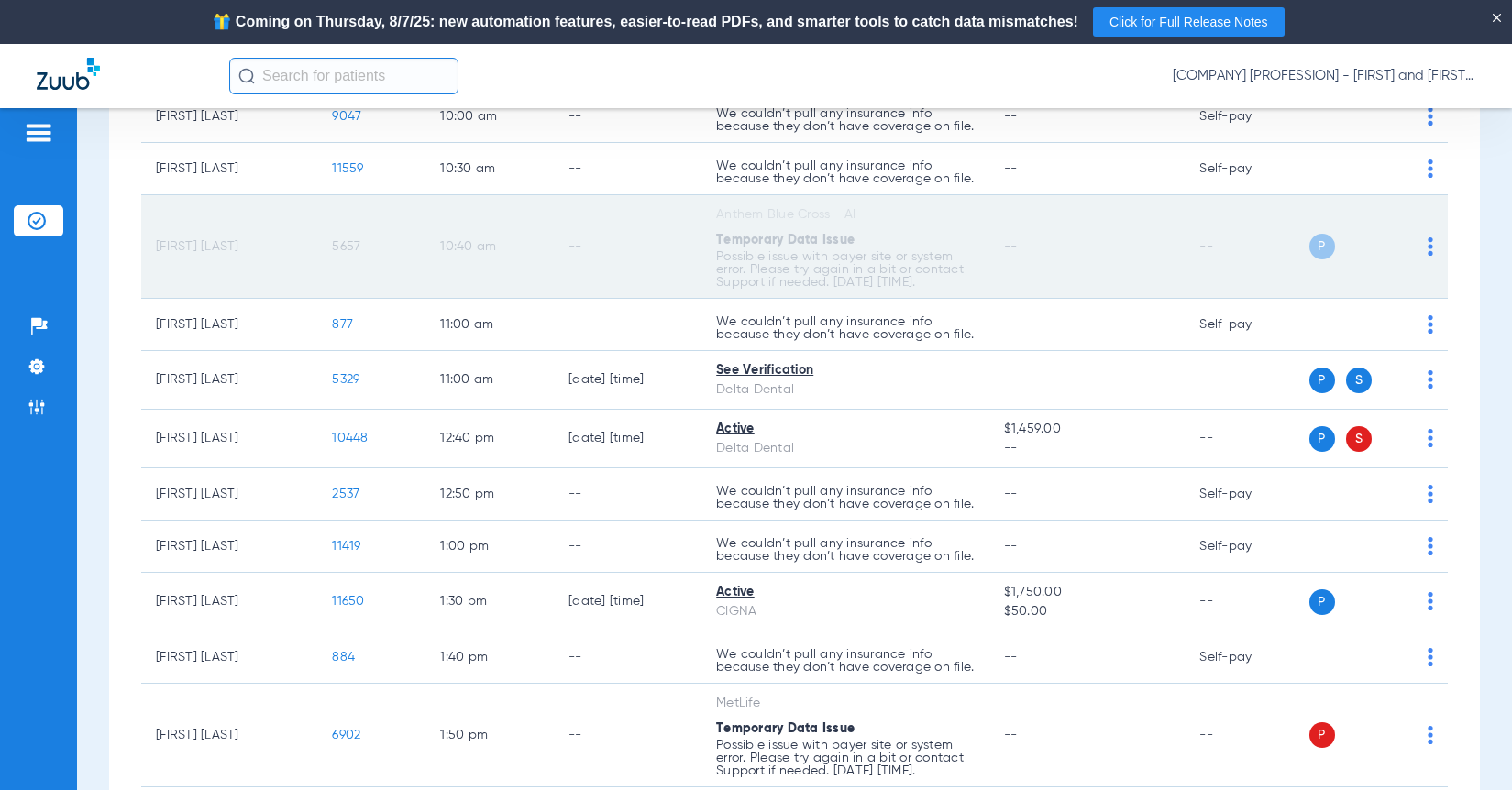 click 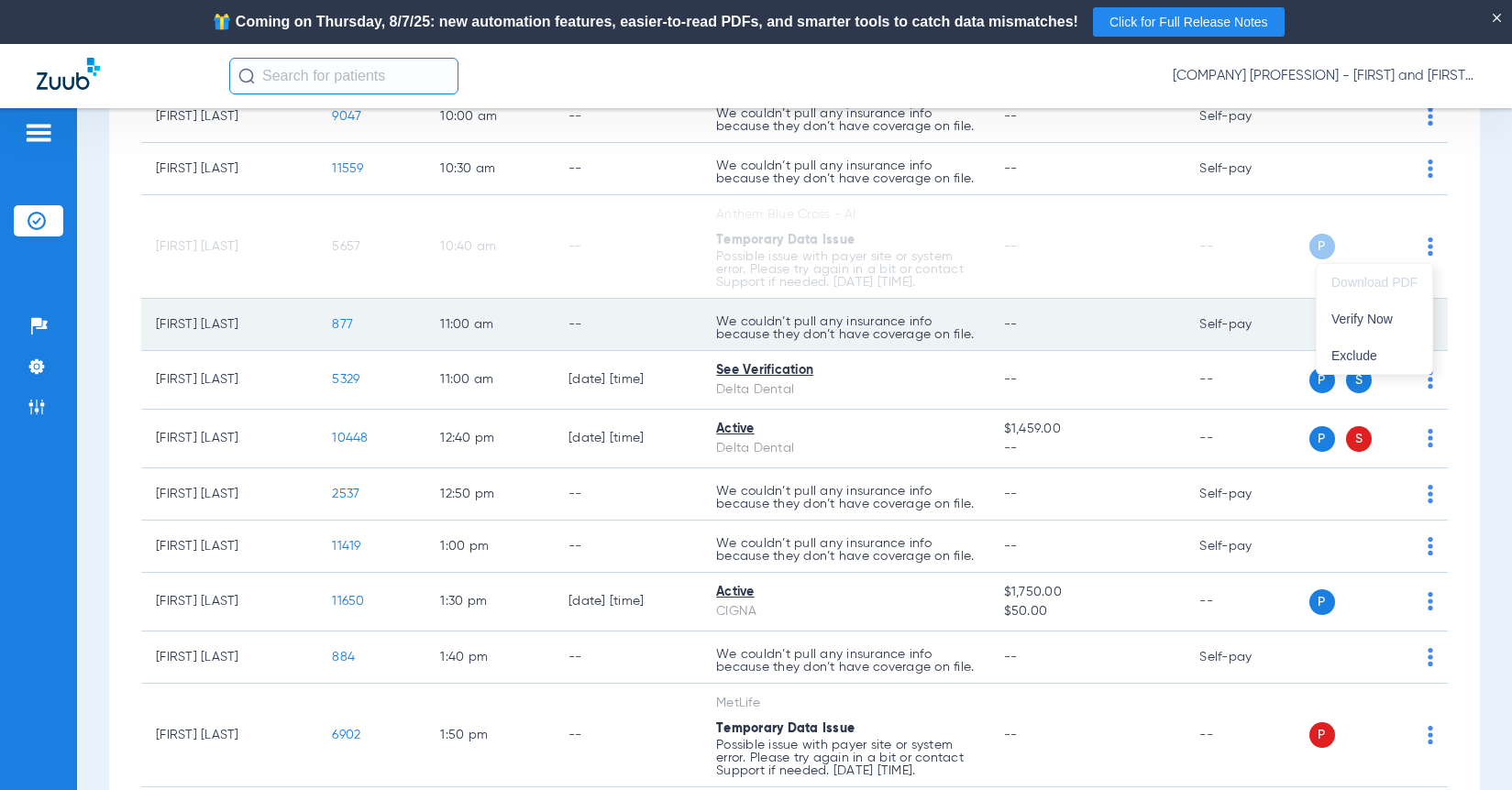 drag, startPoint x: 1387, startPoint y: 313, endPoint x: 1254, endPoint y: 332, distance: 134.3503 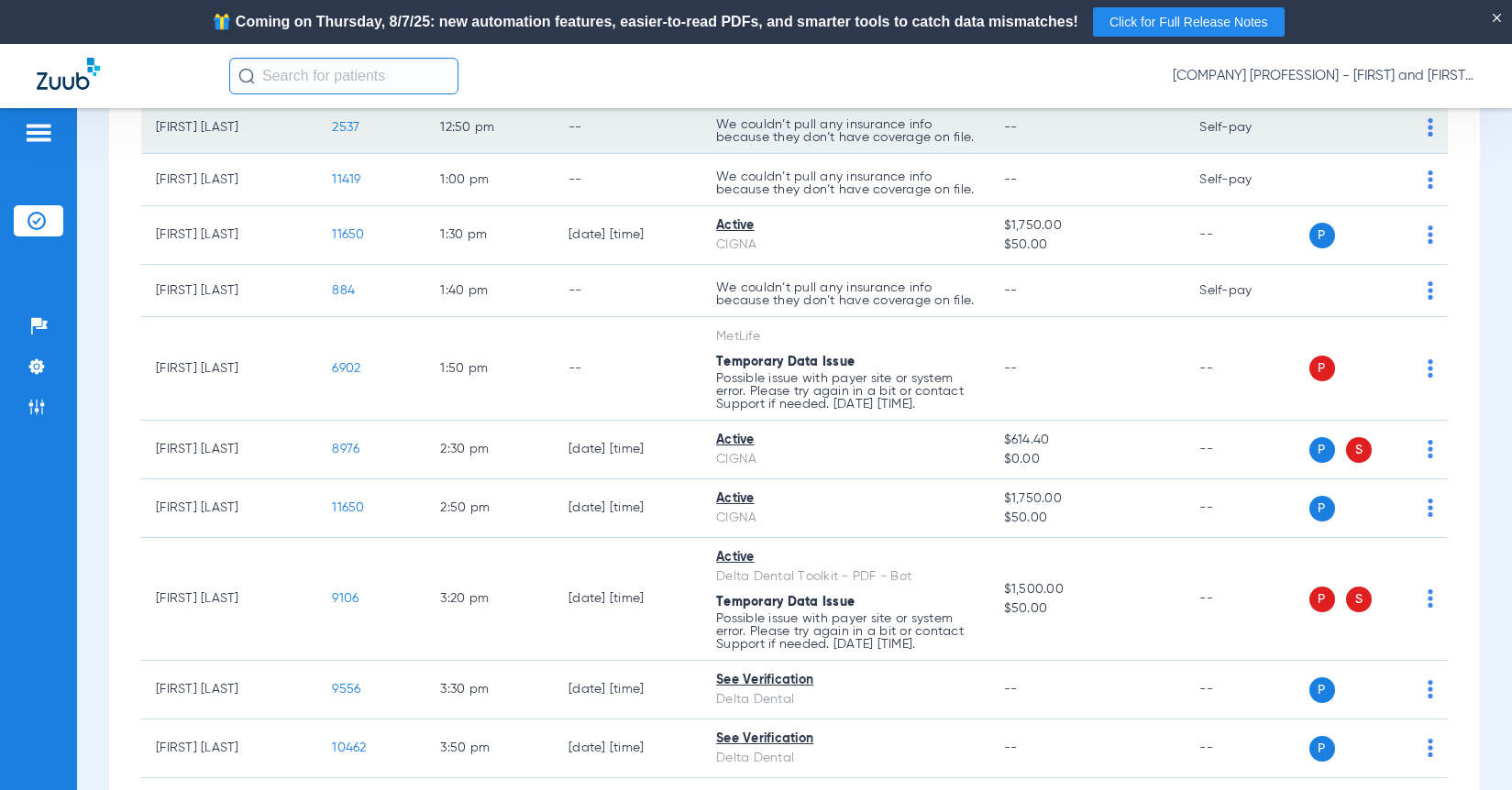 scroll, scrollTop: 1090, scrollLeft: 0, axis: vertical 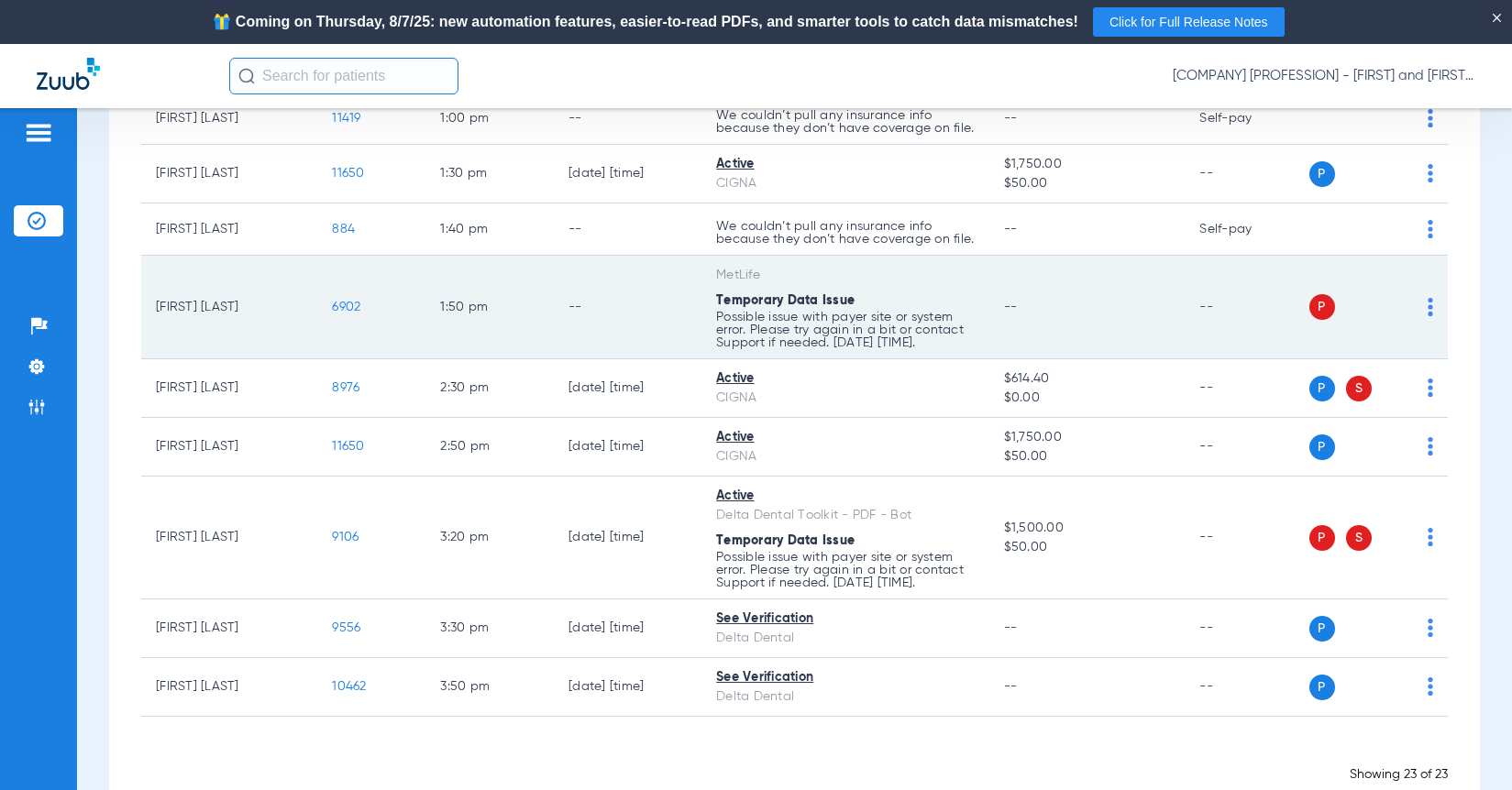 click 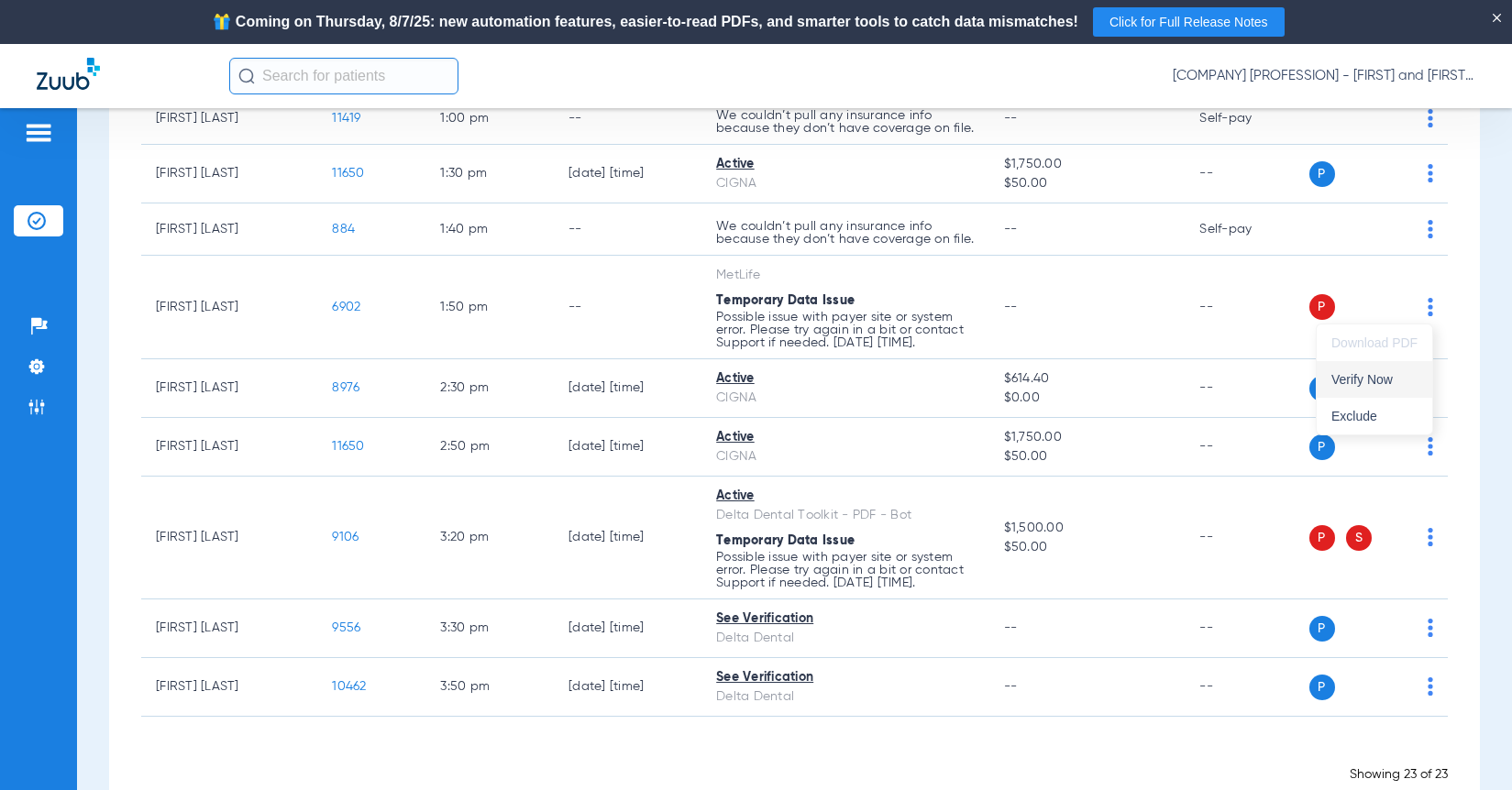 click on "Verify Now" at bounding box center (1374, 379) 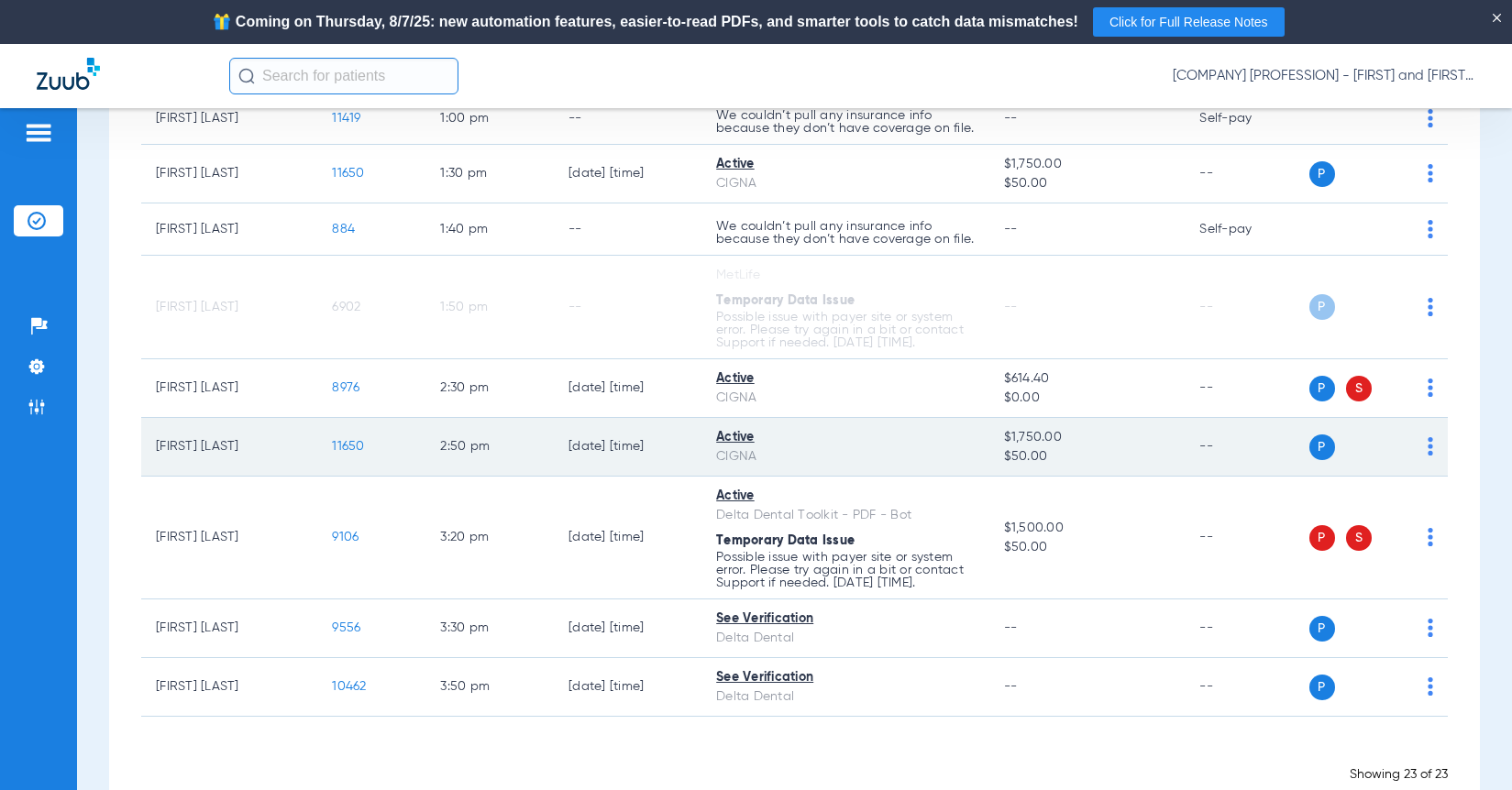 scroll, scrollTop: 1026, scrollLeft: 0, axis: vertical 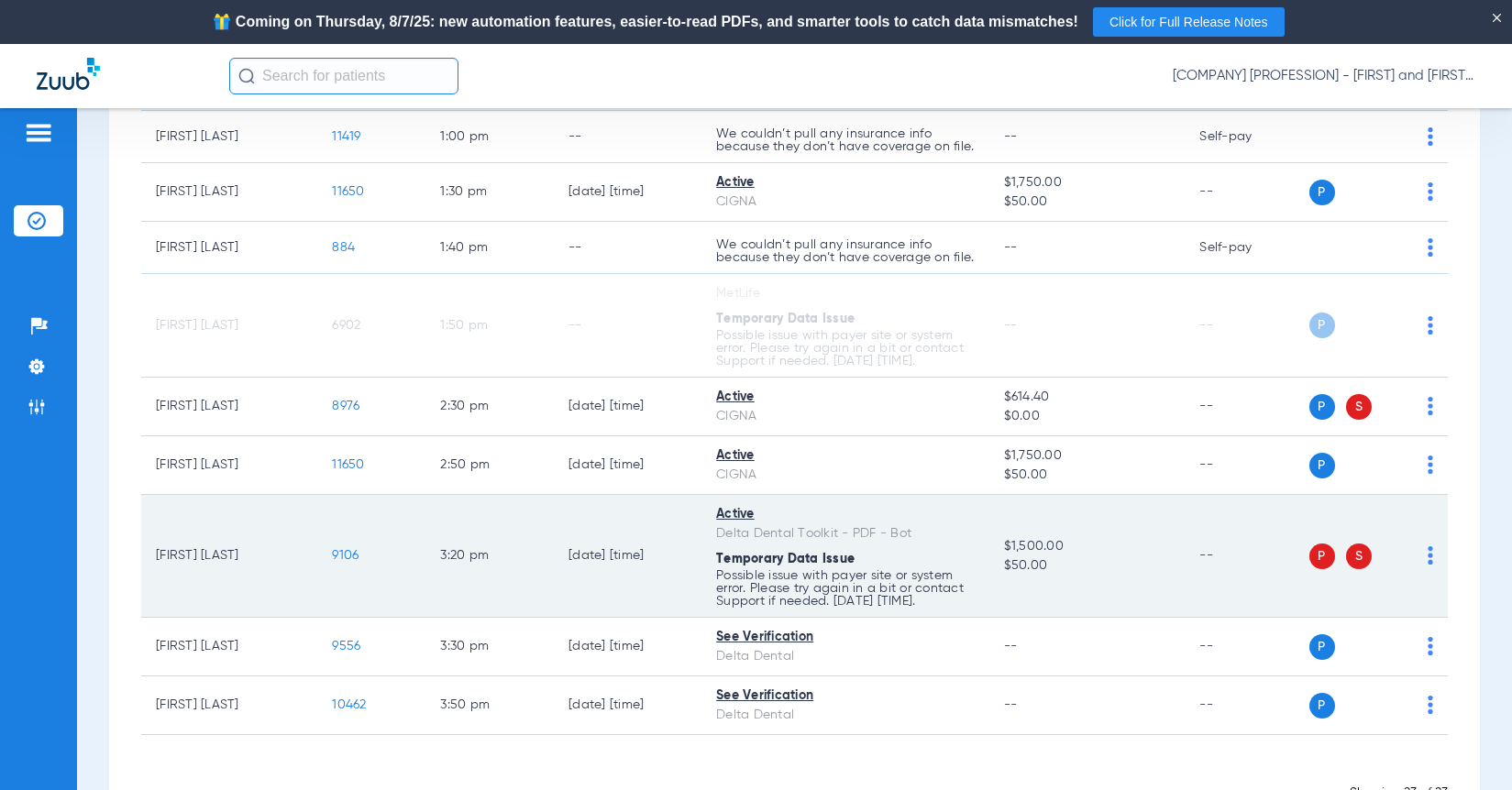 click 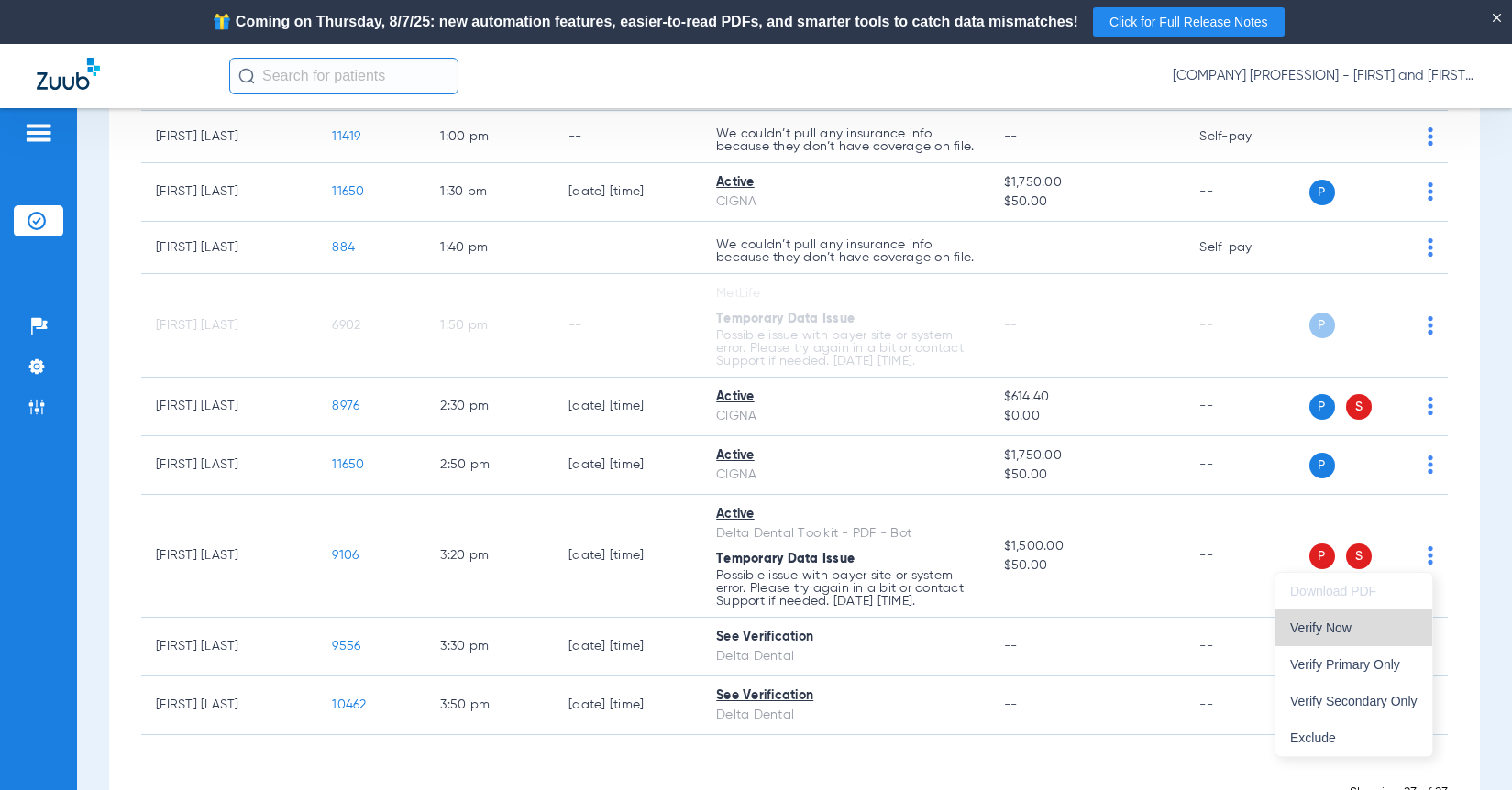 click on "Verify Now" at bounding box center (1353, 628) 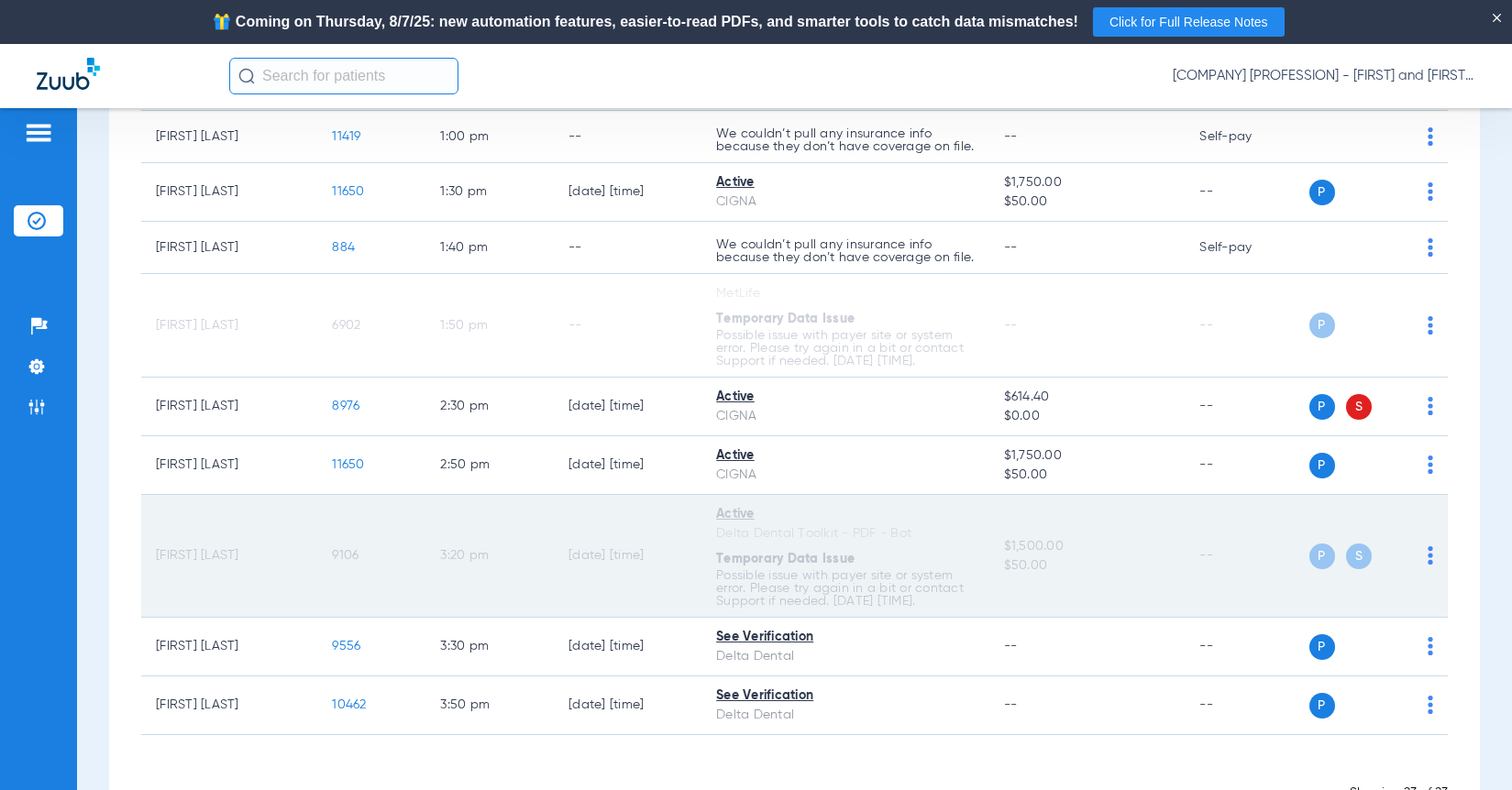 scroll, scrollTop: 0, scrollLeft: 0, axis: both 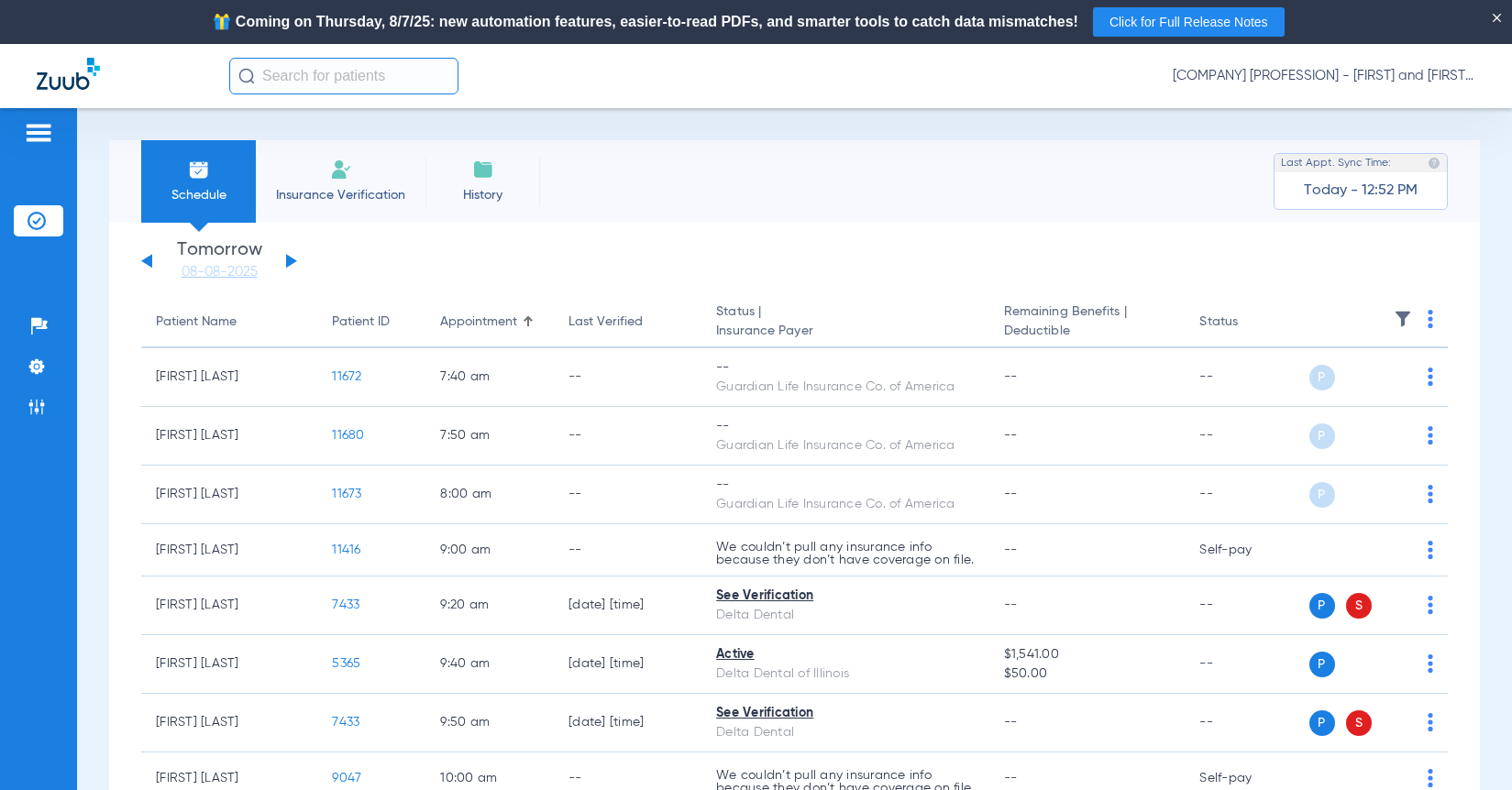 click 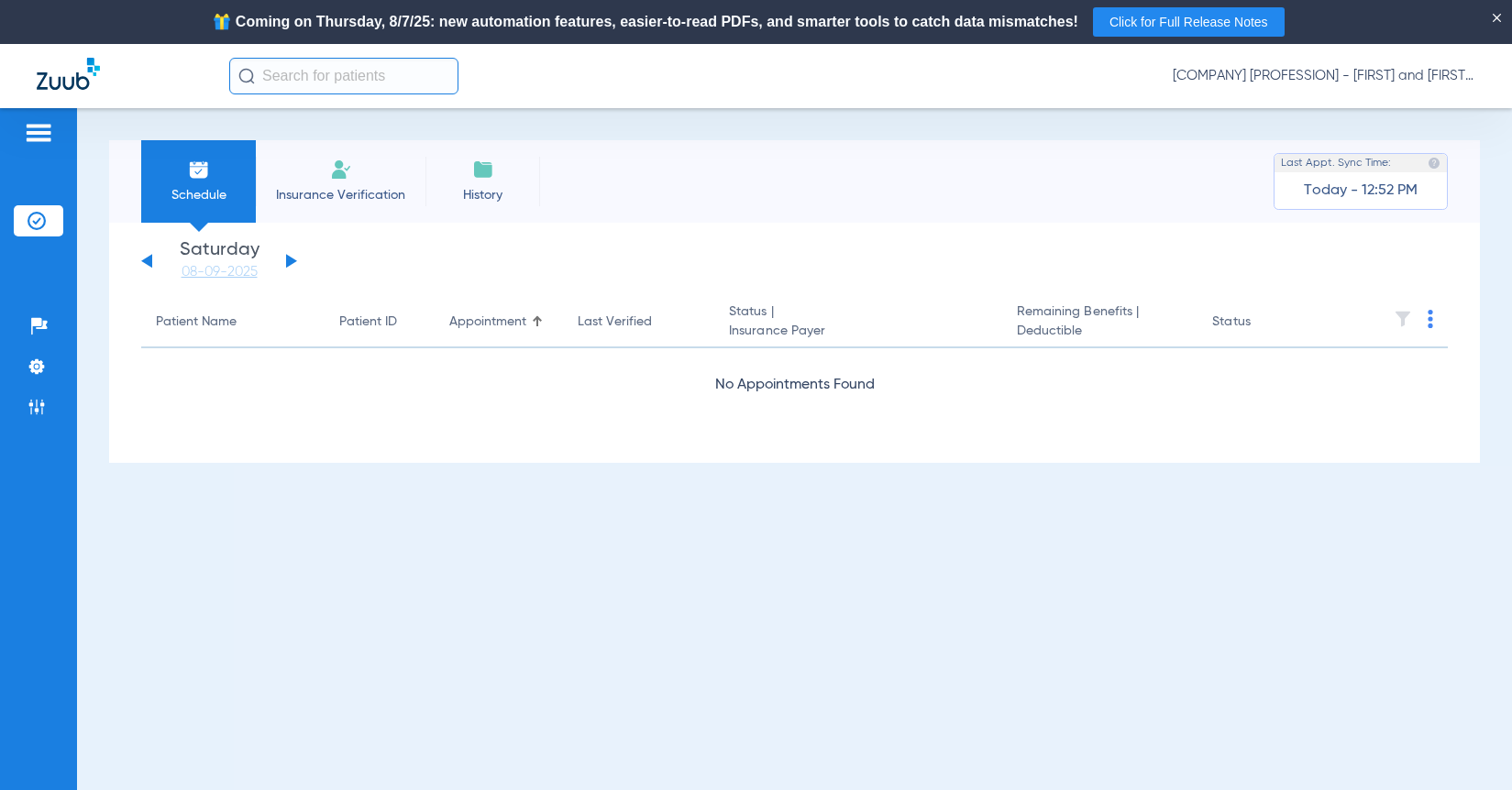 click 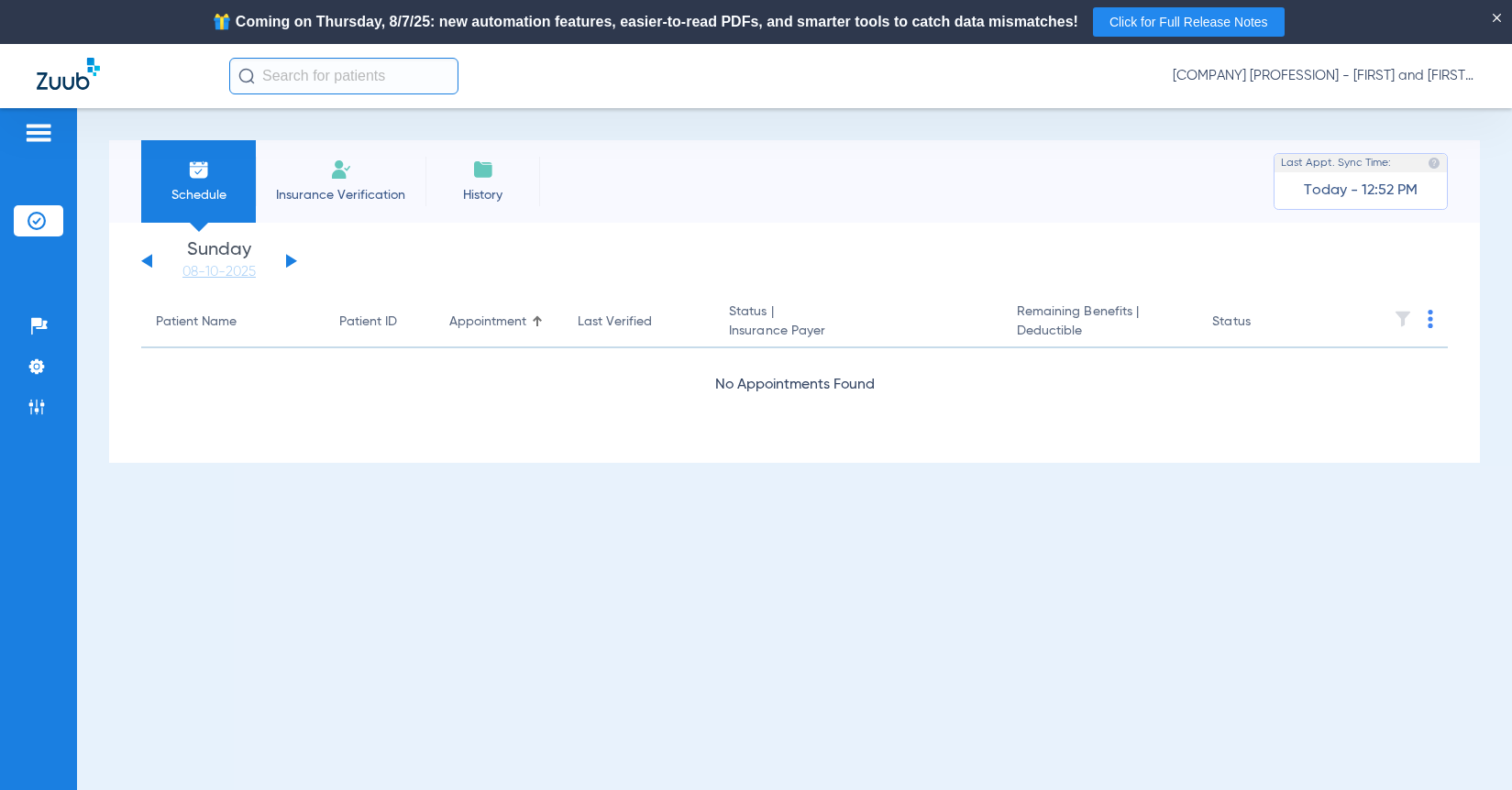 click 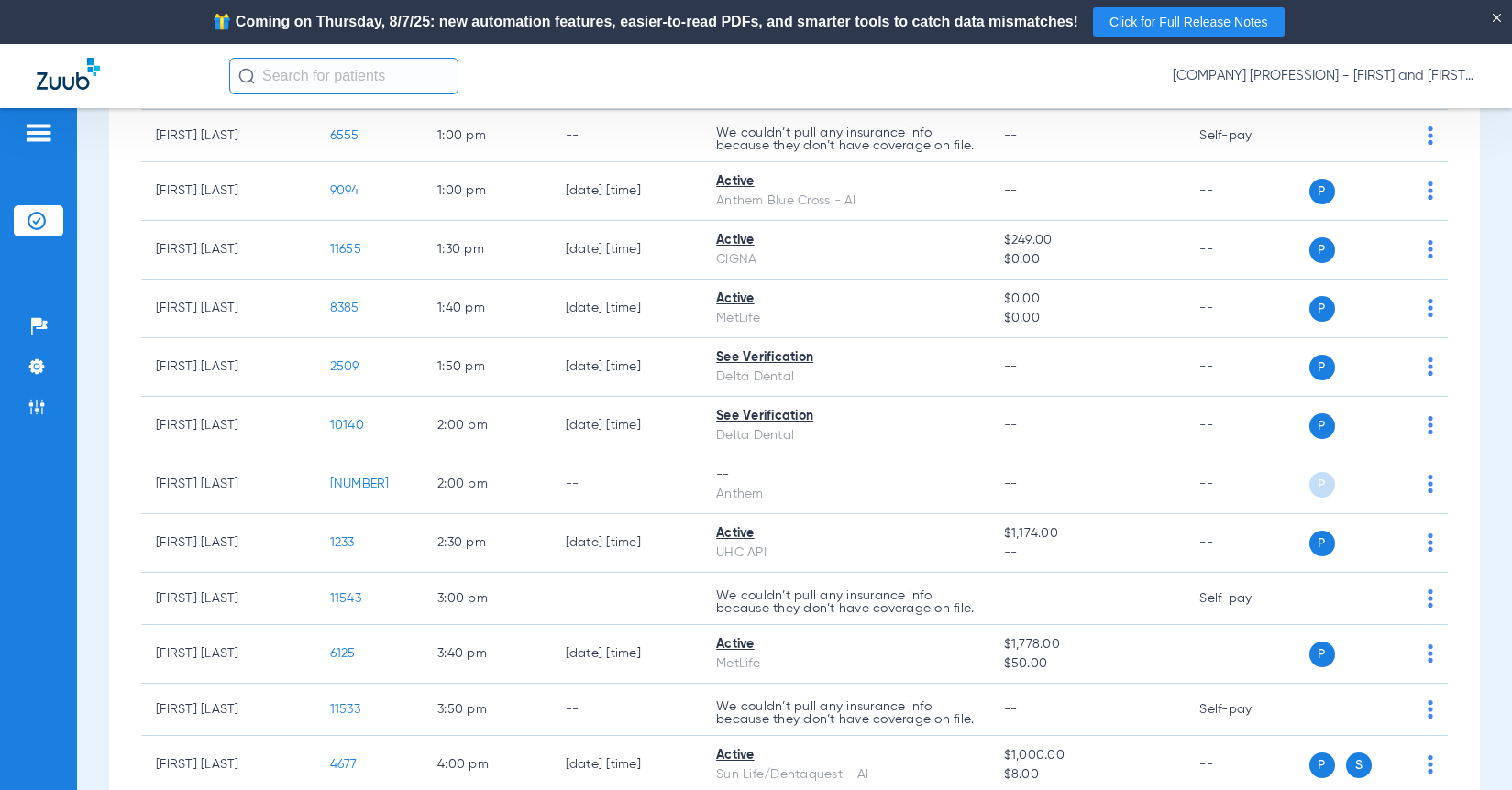 scroll, scrollTop: 1671, scrollLeft: 0, axis: vertical 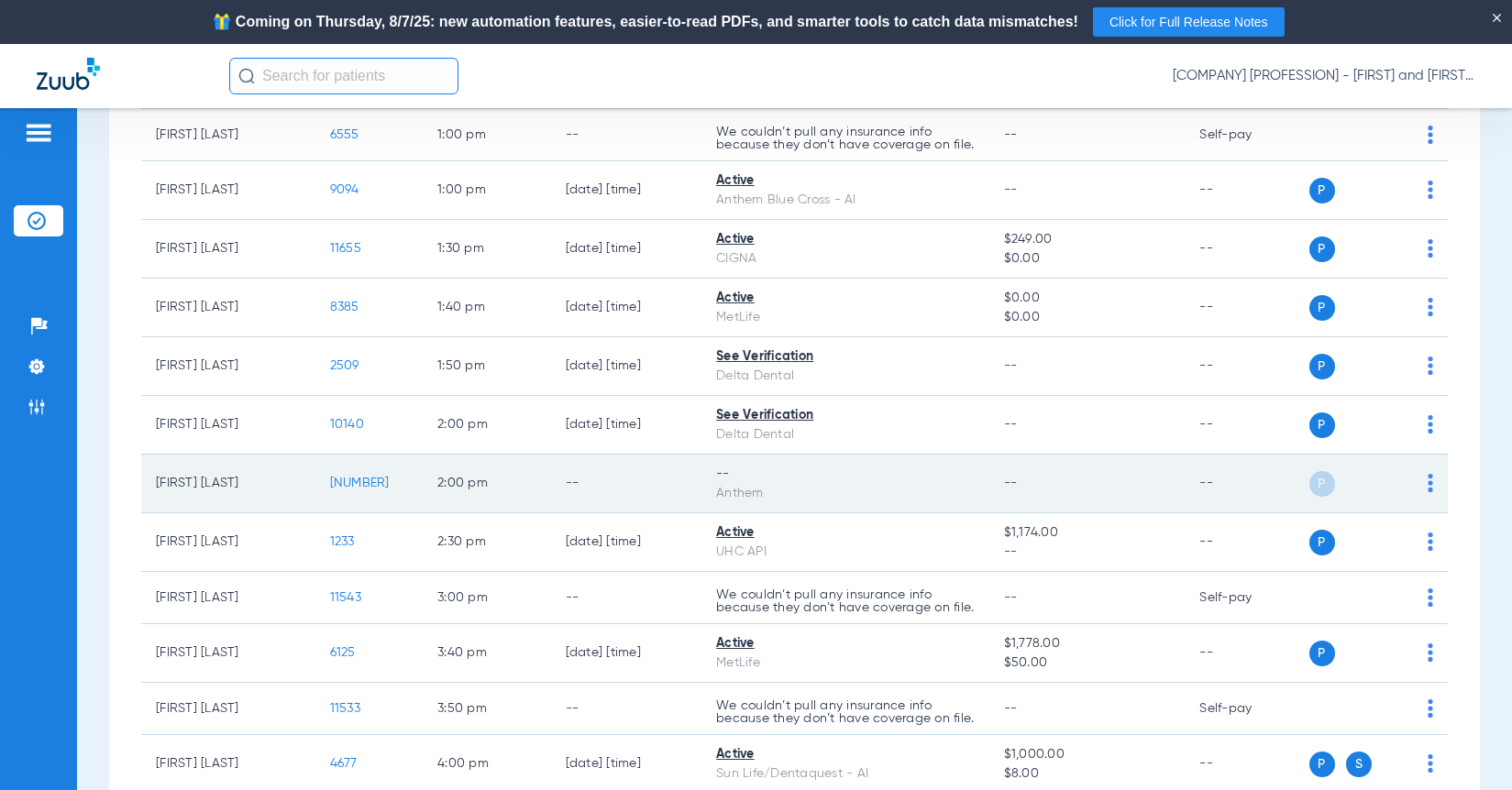 click 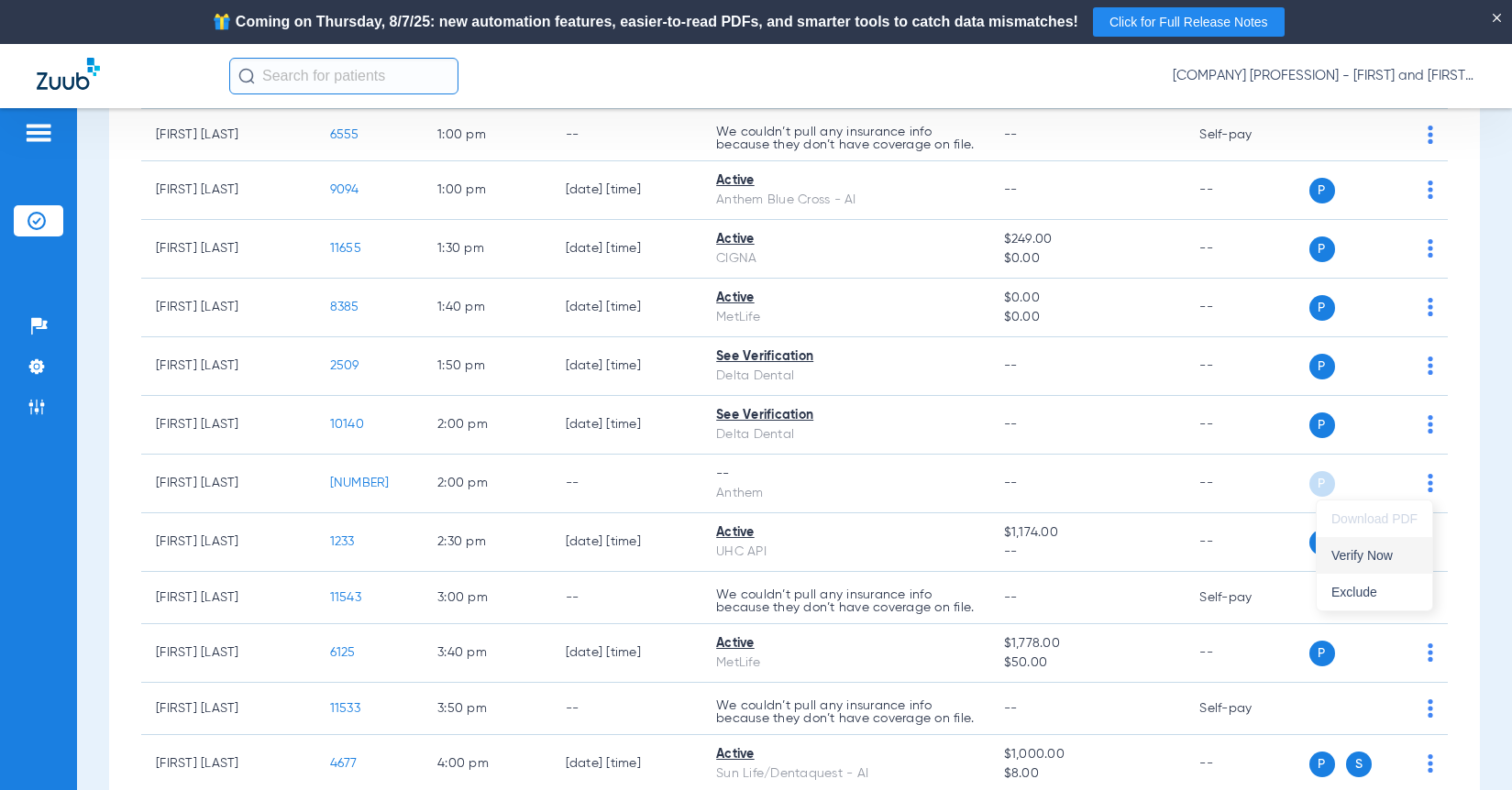 click on "Verify Now" at bounding box center [1374, 555] 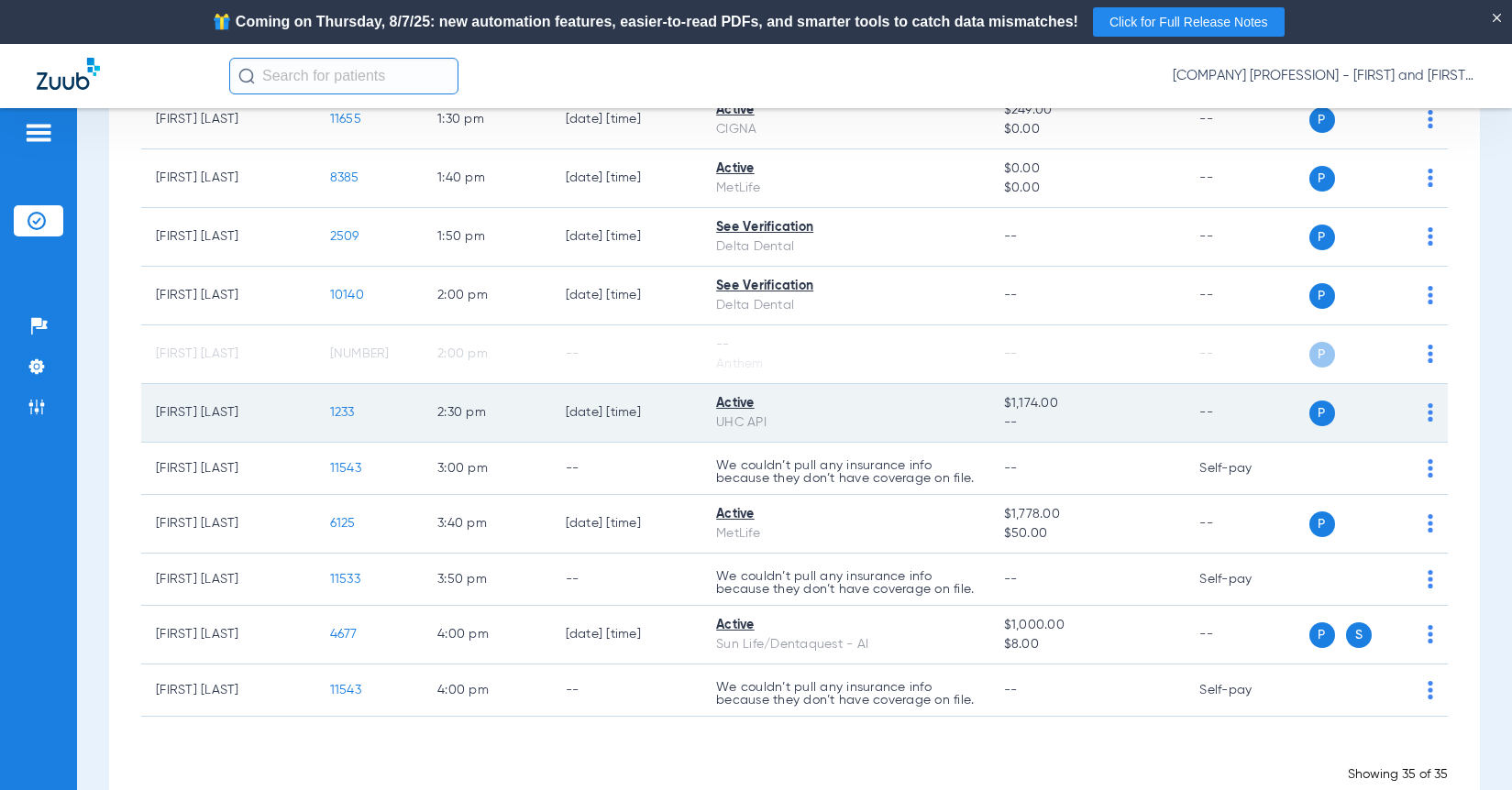 scroll, scrollTop: 0, scrollLeft: 0, axis: both 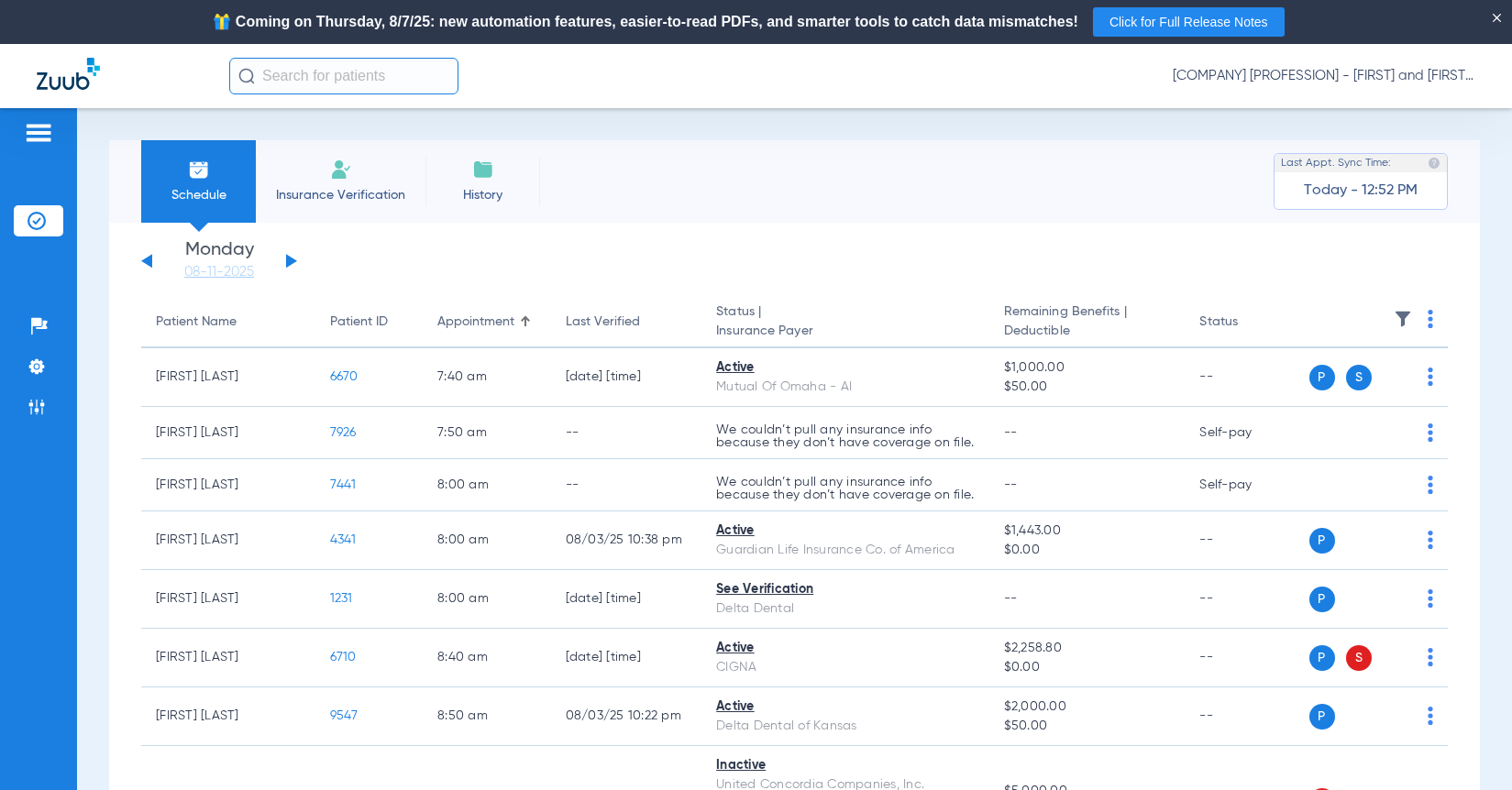 click 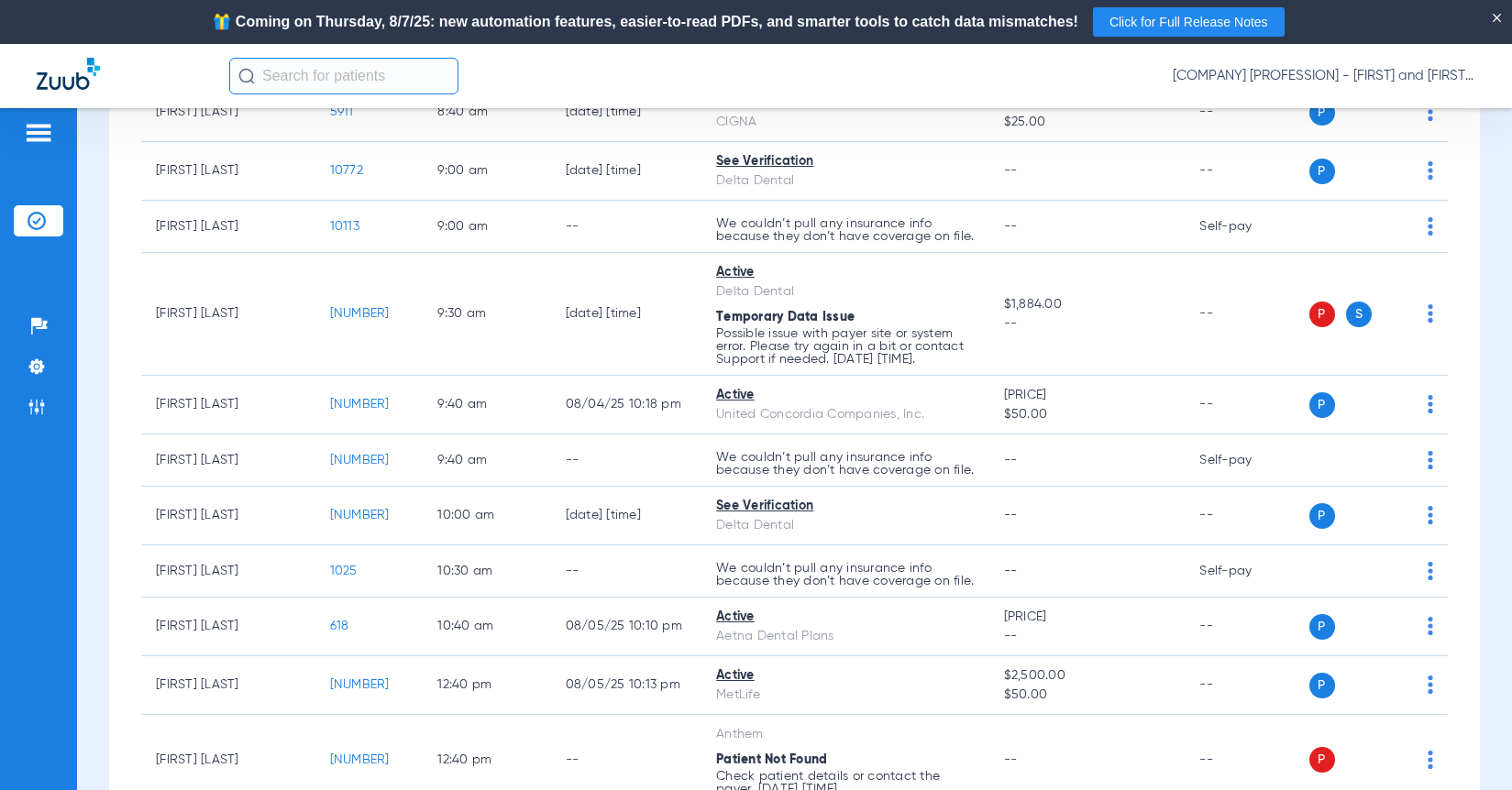 scroll, scrollTop: 0, scrollLeft: 0, axis: both 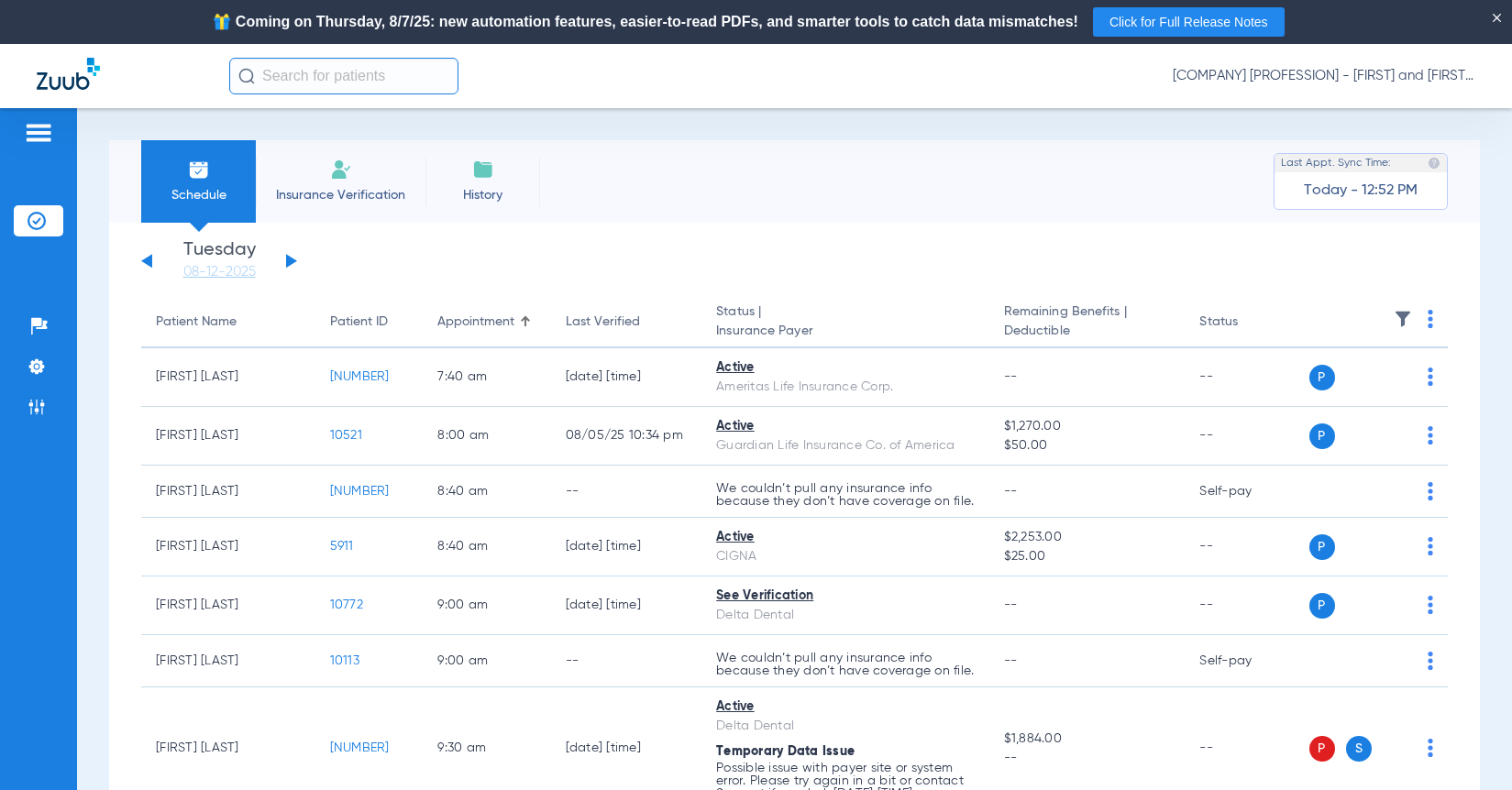 click on "Tuesday   06-03-2025   Wednesday   06-04-2025   Thursday   06-05-2025   Friday   06-06-2025   Saturday   06-07-2025   Sunday   06-08-2025   Monday   06-09-2025   Tuesday   06-10-2025   Wednesday   06-11-2025   Thursday   06-12-2025   Friday   06-13-2025   Saturday   06-14-2025   Sunday   06-15-2025   Monday   06-16-2025   Tuesday   06-17-2025   Wednesday   06-18-2025   Thursday   06-19-2025   Friday   06-20-2025   Saturday   06-21-2025   Sunday   06-22-2025   Monday   06-23-2025   Tuesday   06-24-2025   Wednesday   06-25-2025   Thursday   06-26-2025   Friday   06-27-2025   Saturday   06-28-2025   Sunday   06-29-2025   Monday   06-30-2025   Tuesday   07-01-2025   Wednesday   07-02-2025   Thursday   07-03-2025   Friday   07-04-2025   Saturday   07-05-2025   Sunday   07-06-2025   Monday   07-07-2025   Tuesday   07-08-2025   Wednesday   07-09-2025   Thursday   07-10-2025   Friday   07-11-2025   Saturday   07-12-2025   Sunday   07-13-2025   Monday   07-14-2025   Tuesday   07-15-2025   Wednesday   07-16-2025" 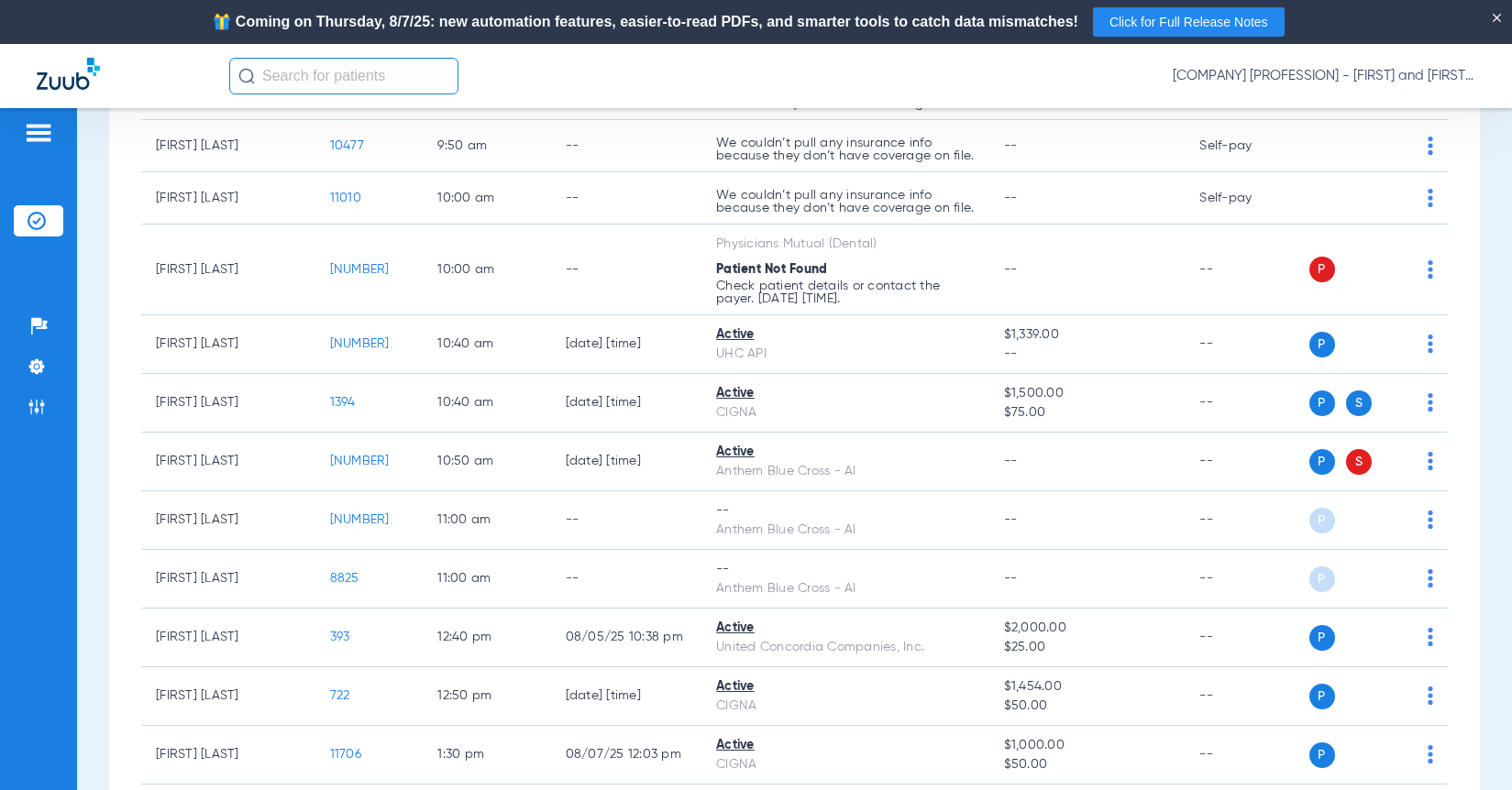 scroll, scrollTop: 835, scrollLeft: 0, axis: vertical 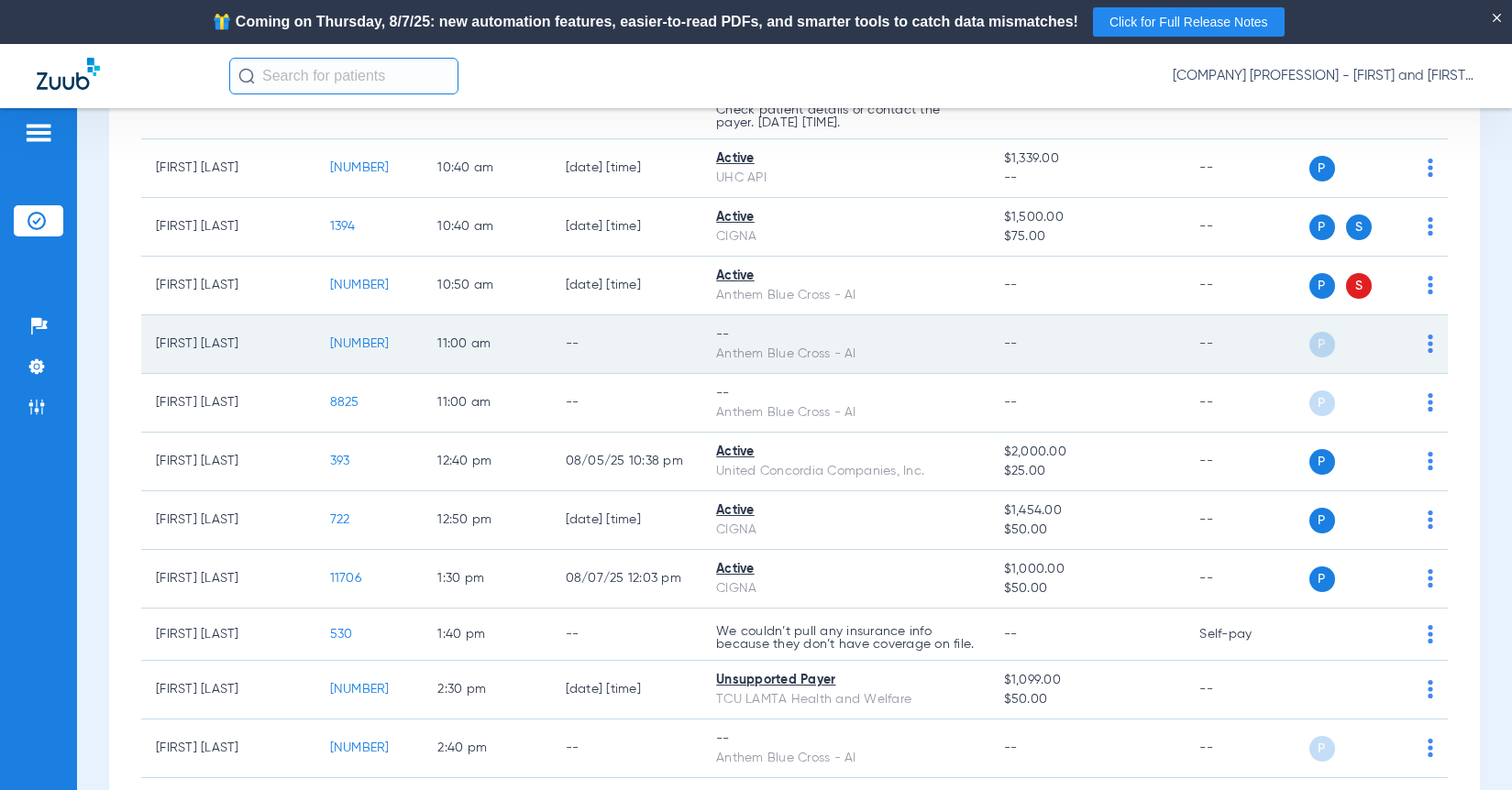 click 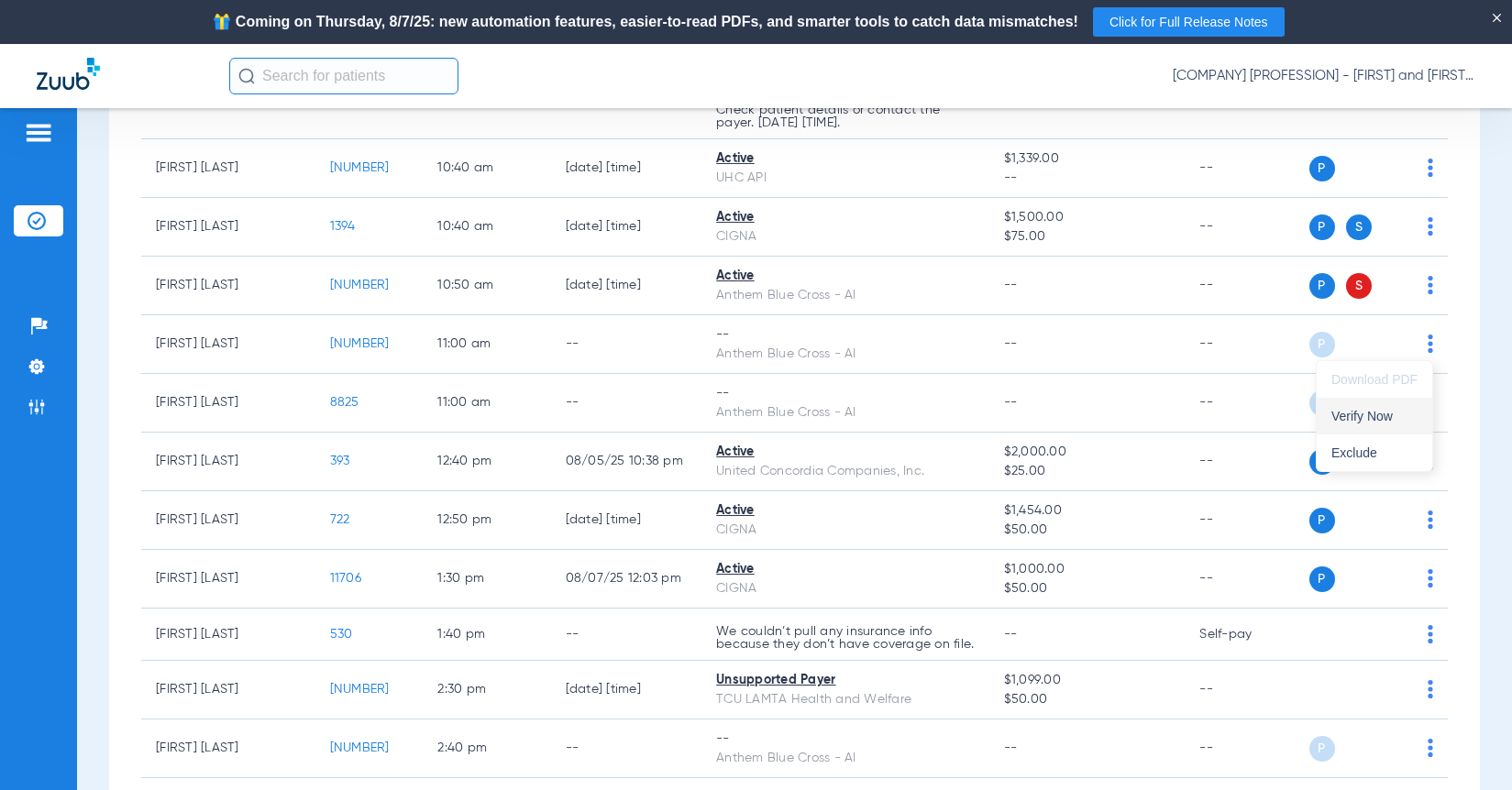 click on "Verify Now" at bounding box center (1374, 416) 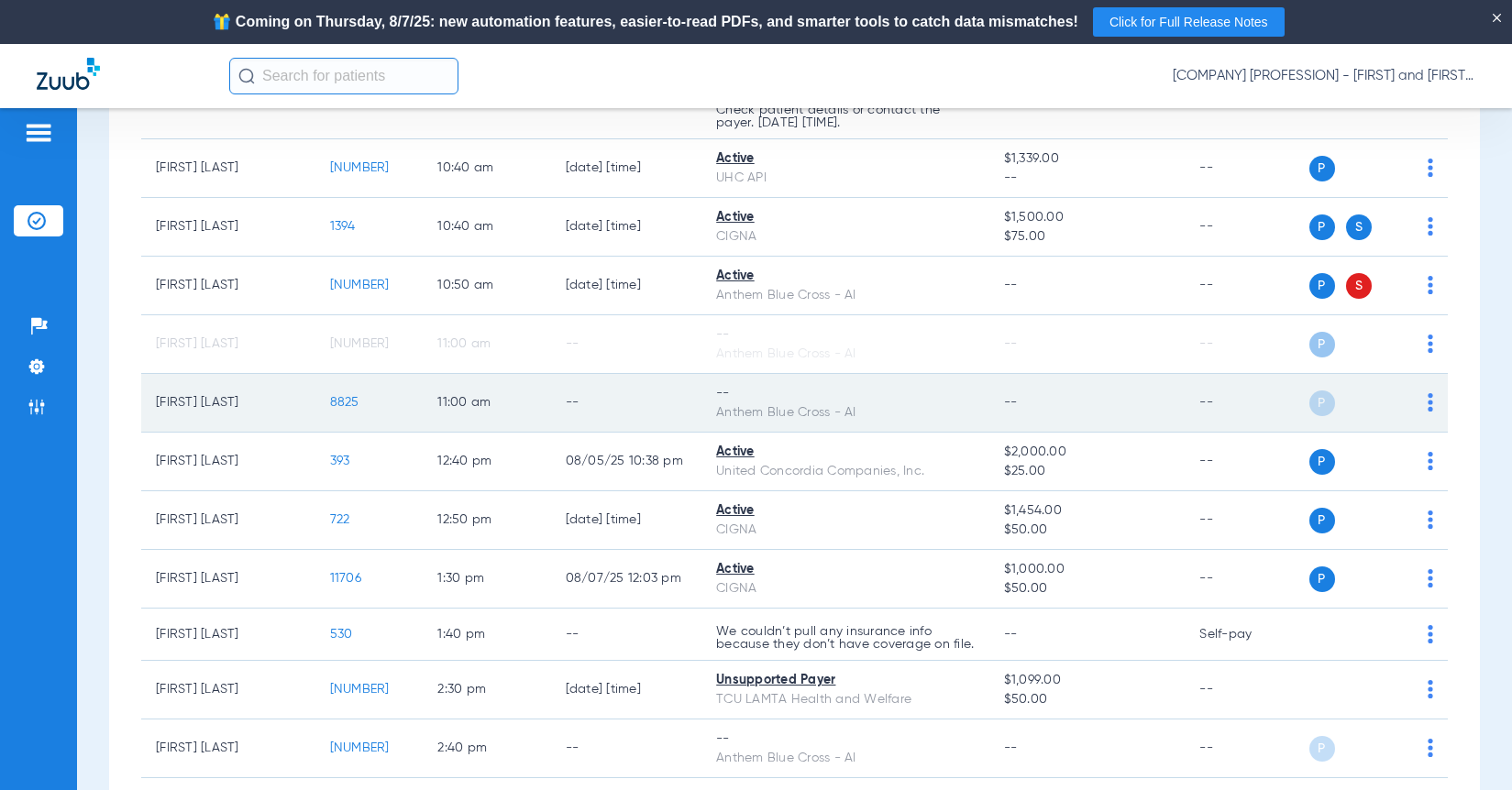 click 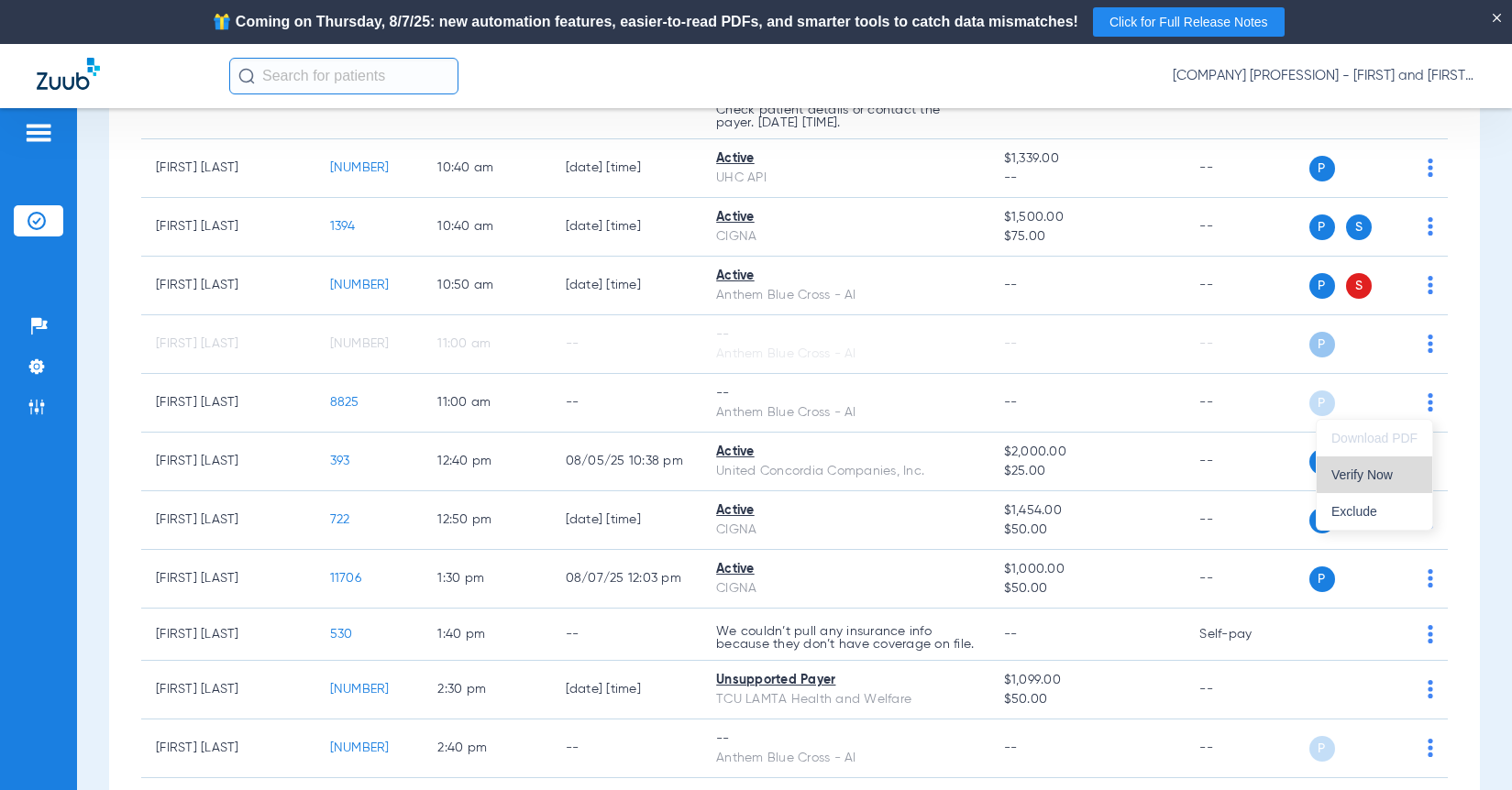 click on "Verify Now" at bounding box center [1374, 475] 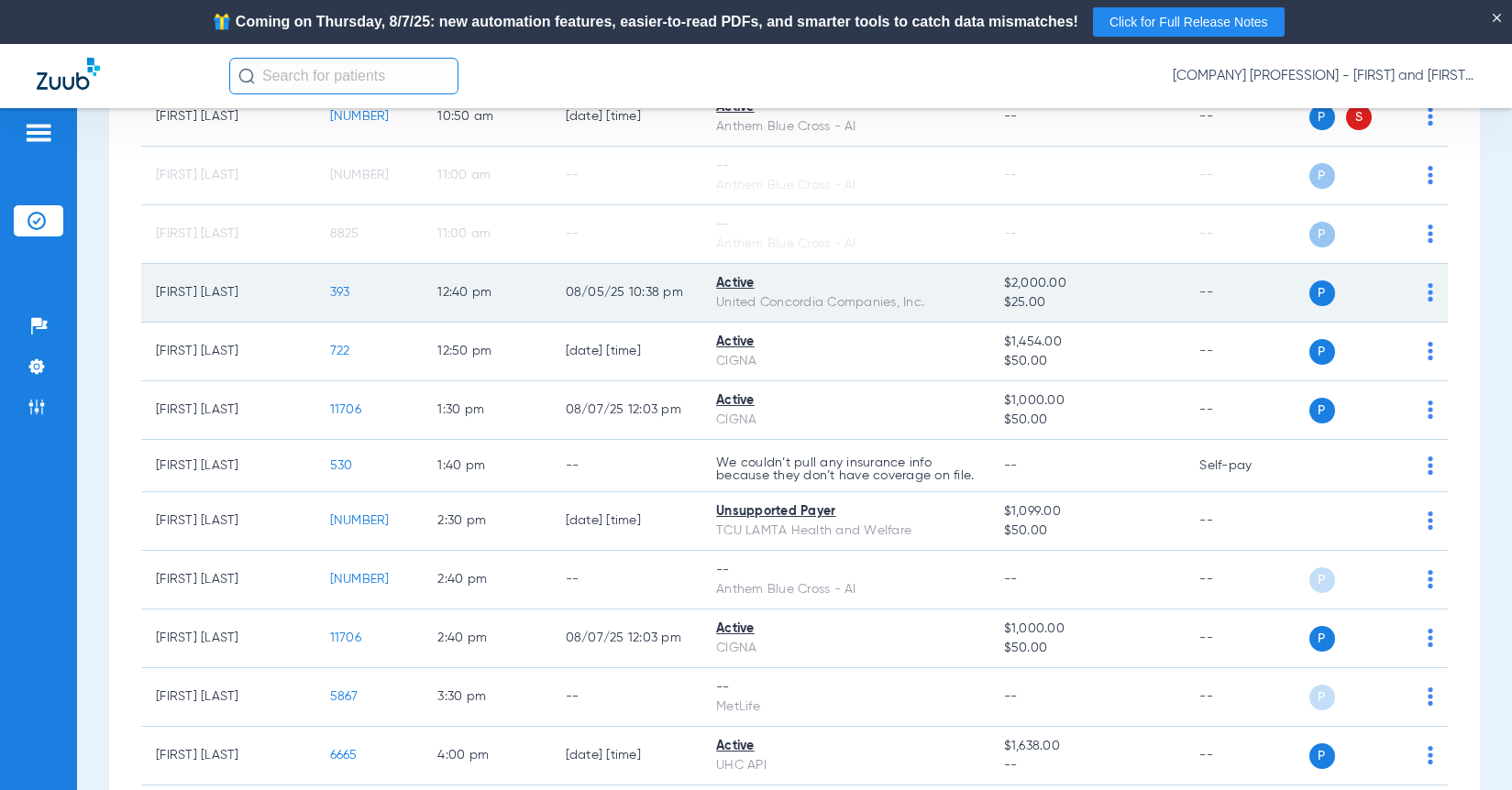 scroll, scrollTop: 1059, scrollLeft: 0, axis: vertical 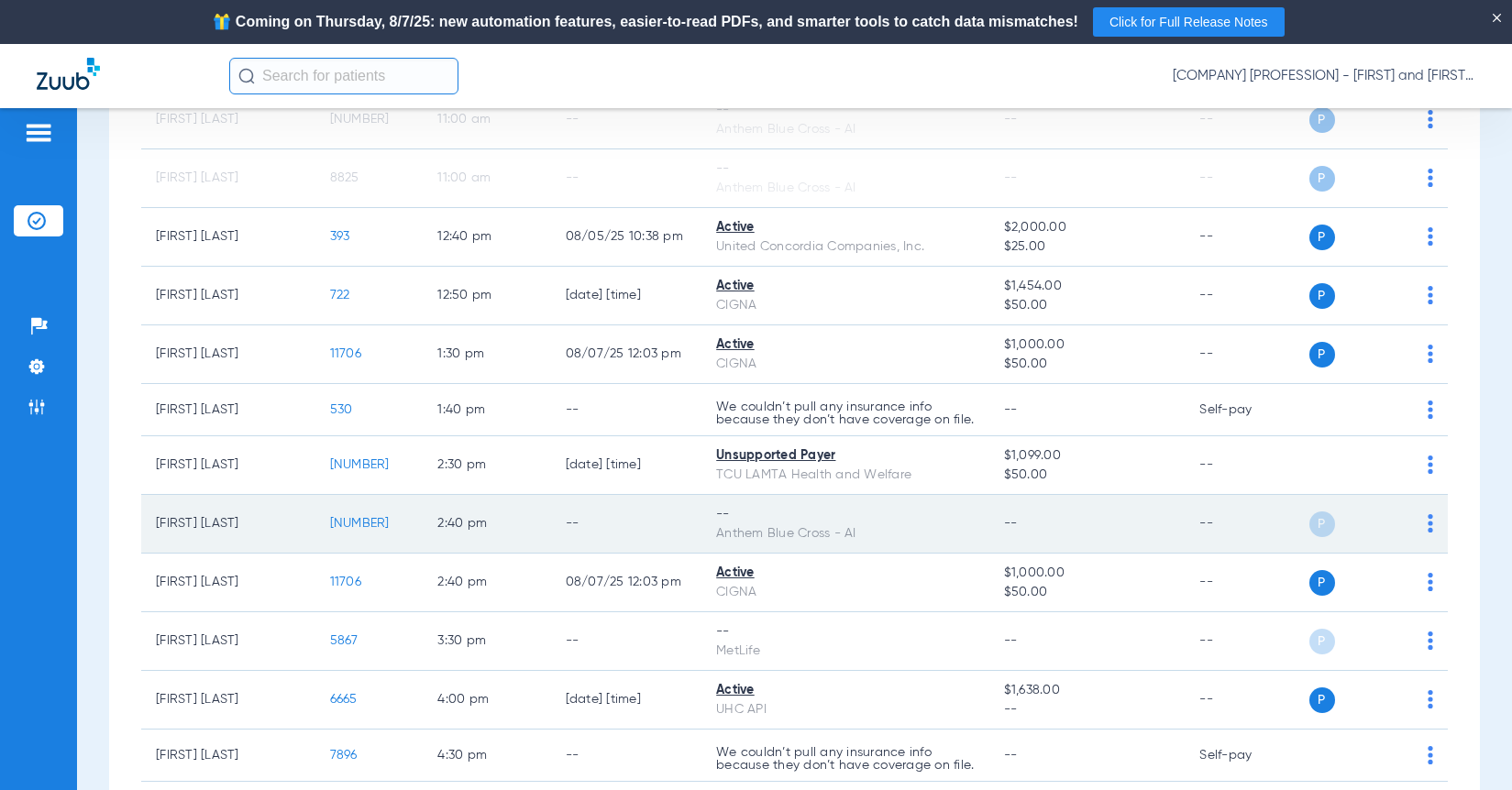 click 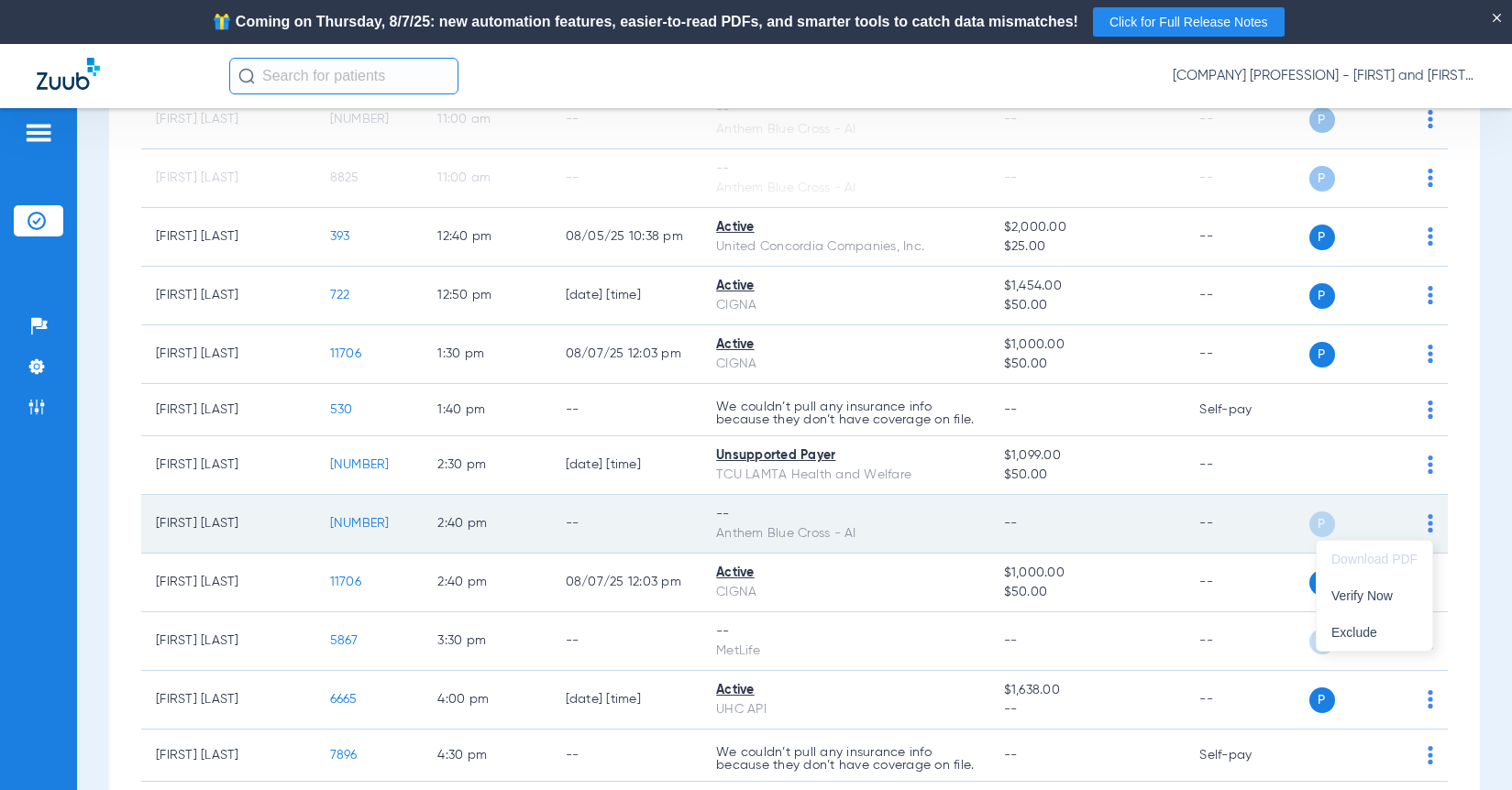 drag, startPoint x: 1359, startPoint y: 596, endPoint x: 1135, endPoint y: 549, distance: 228.8777 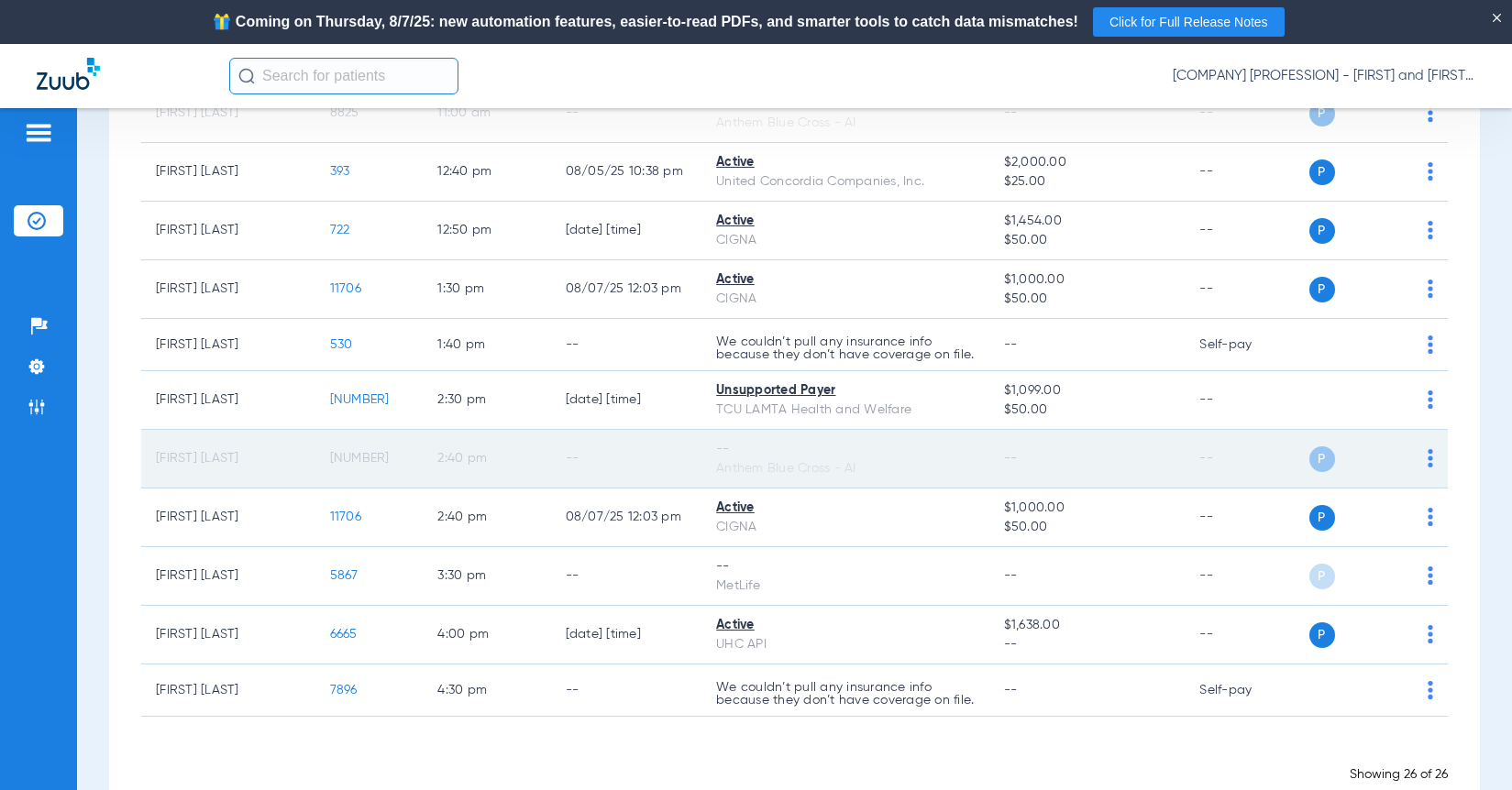 scroll, scrollTop: 0, scrollLeft: 0, axis: both 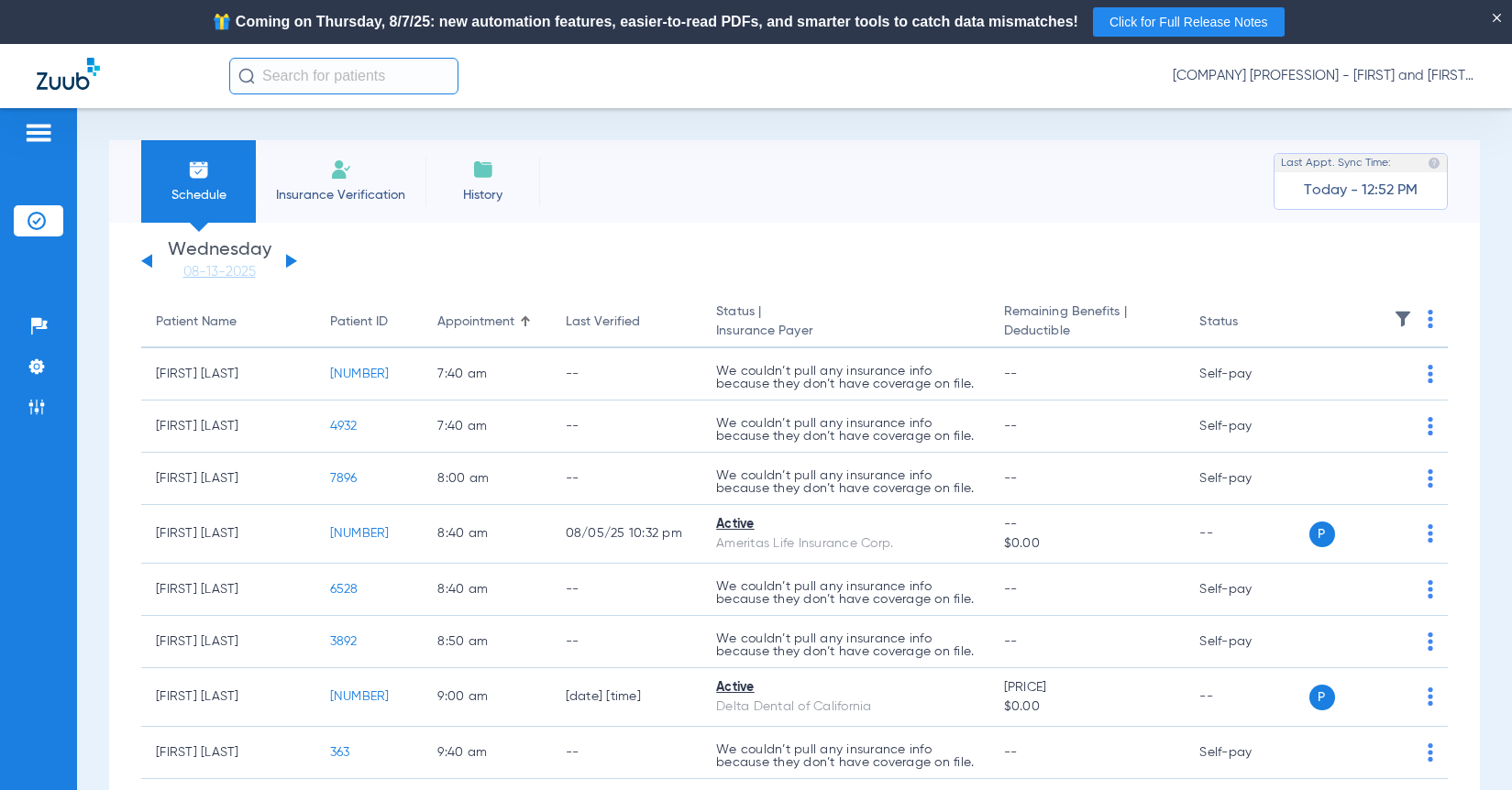 click 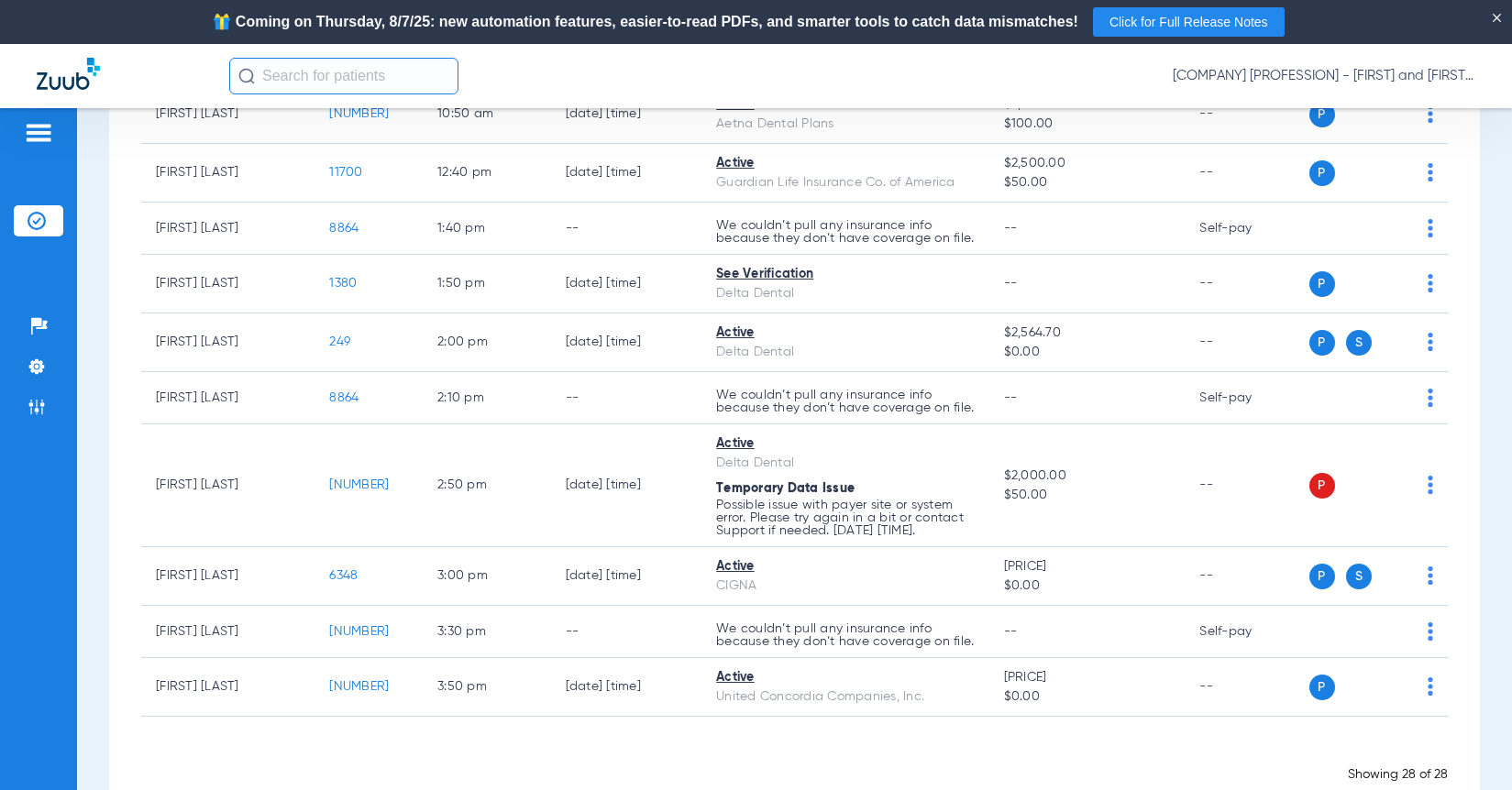 scroll, scrollTop: 0, scrollLeft: 0, axis: both 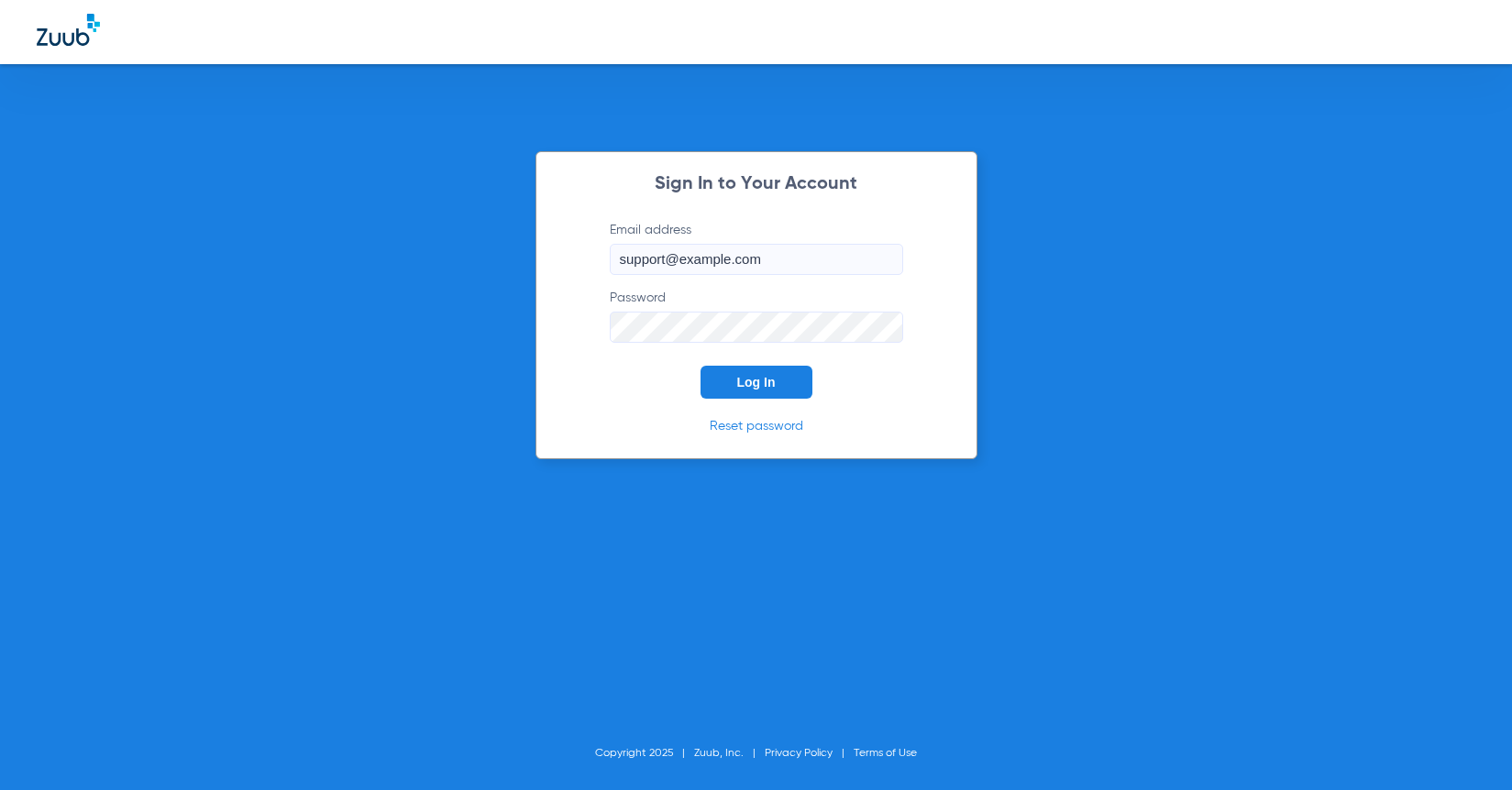 click on "Log In" 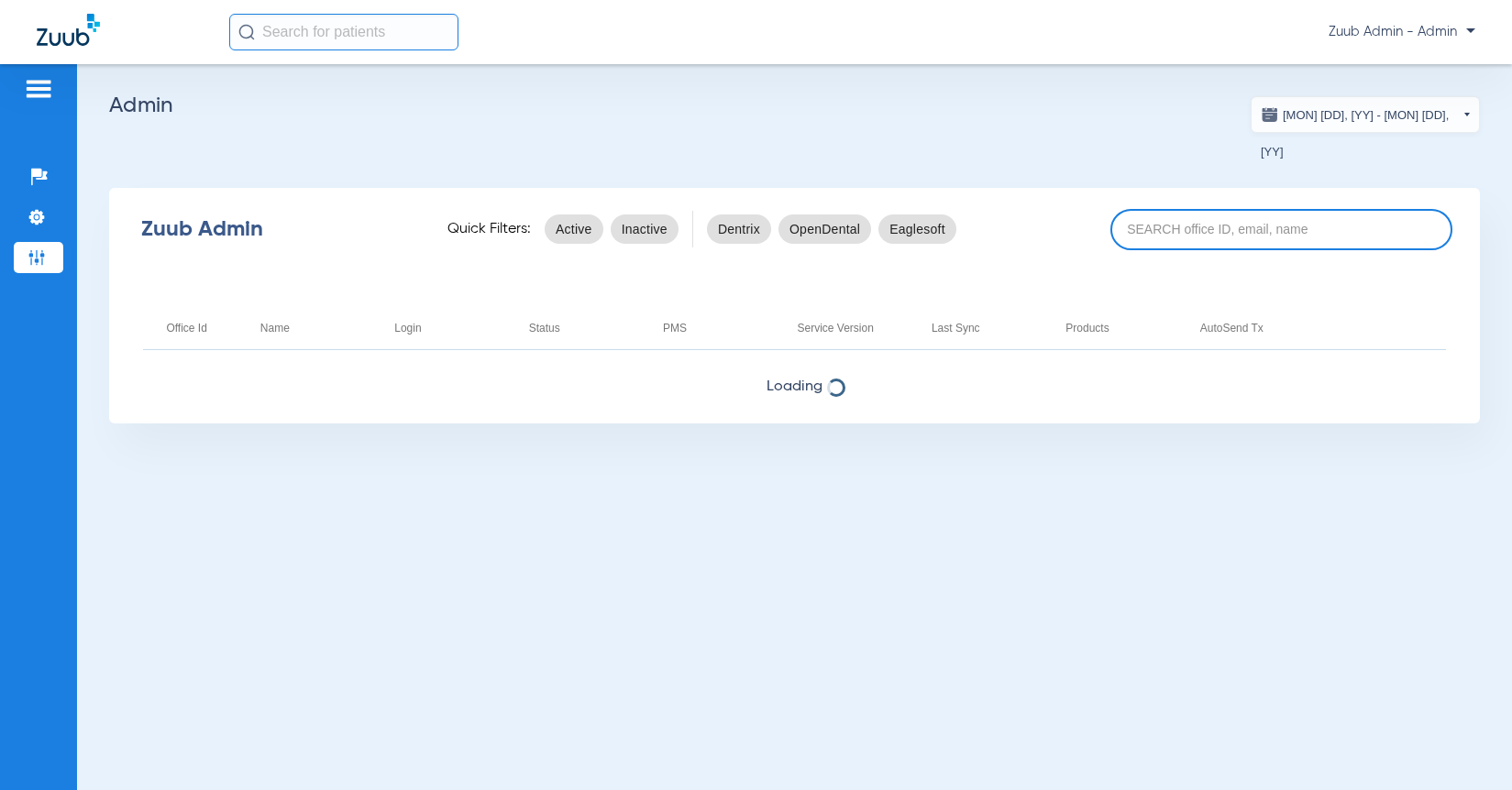 click at bounding box center (1282, 229) 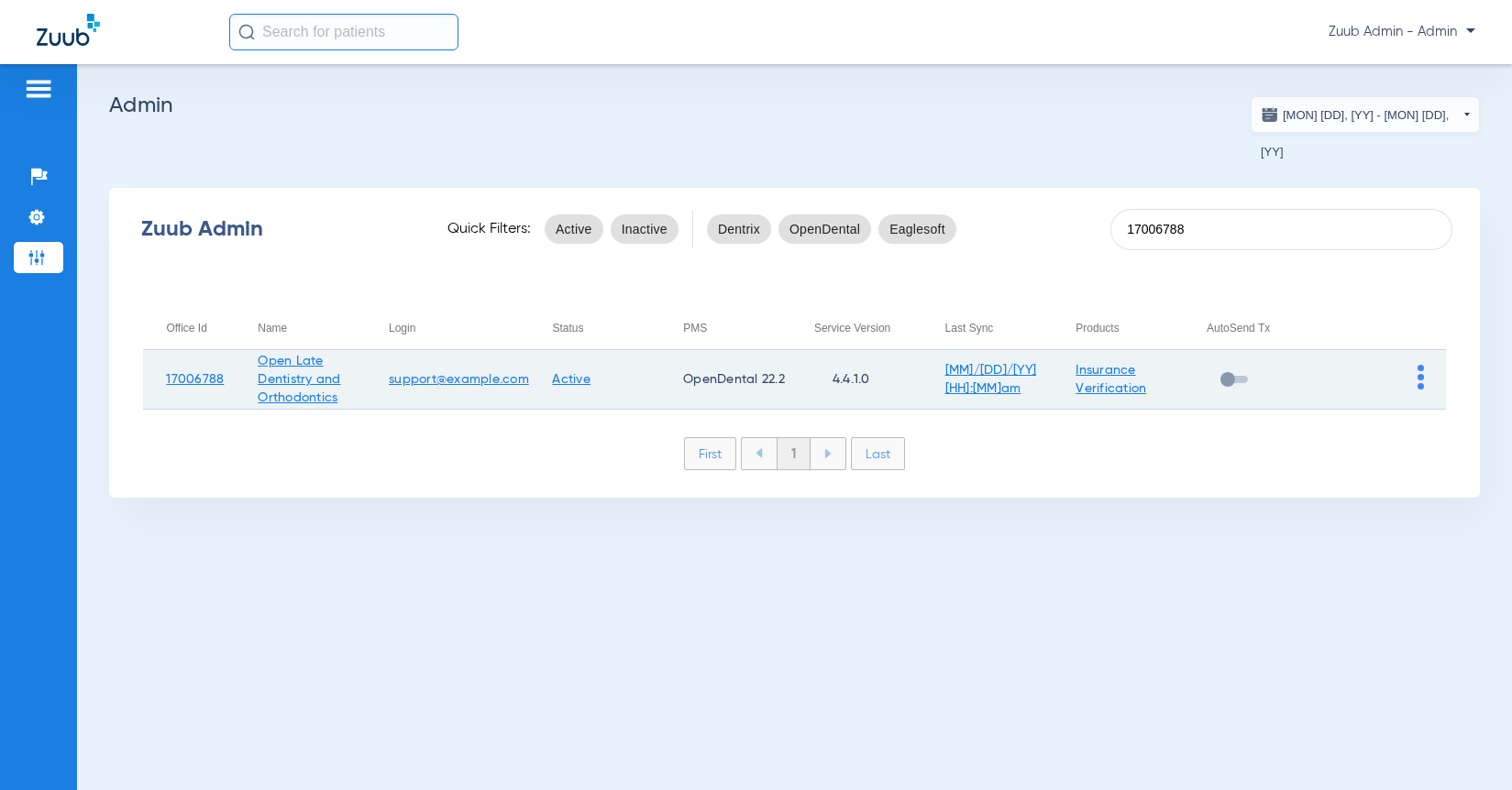 type on "17006788" 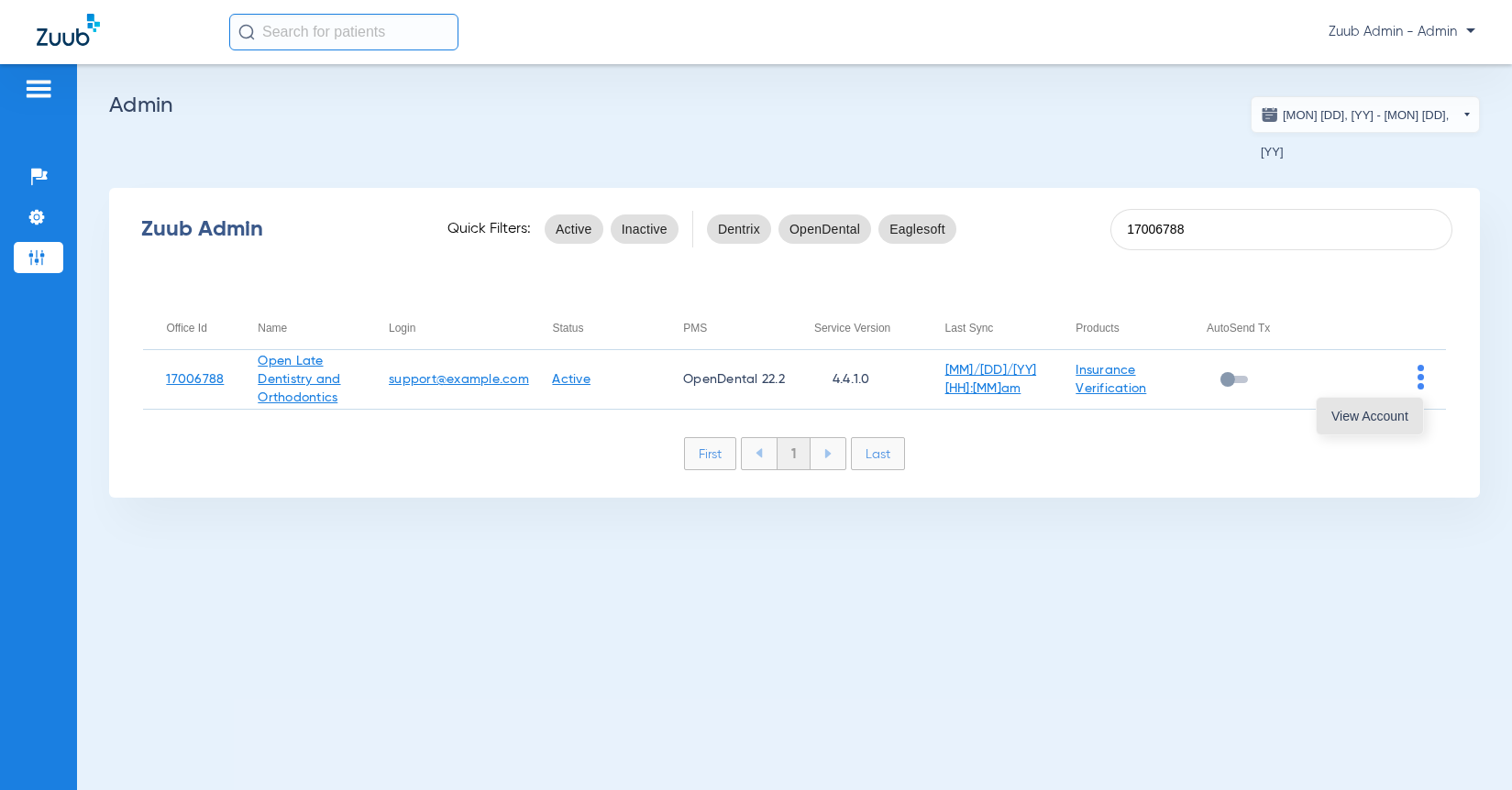 click on "View Account" at bounding box center (1370, 416) 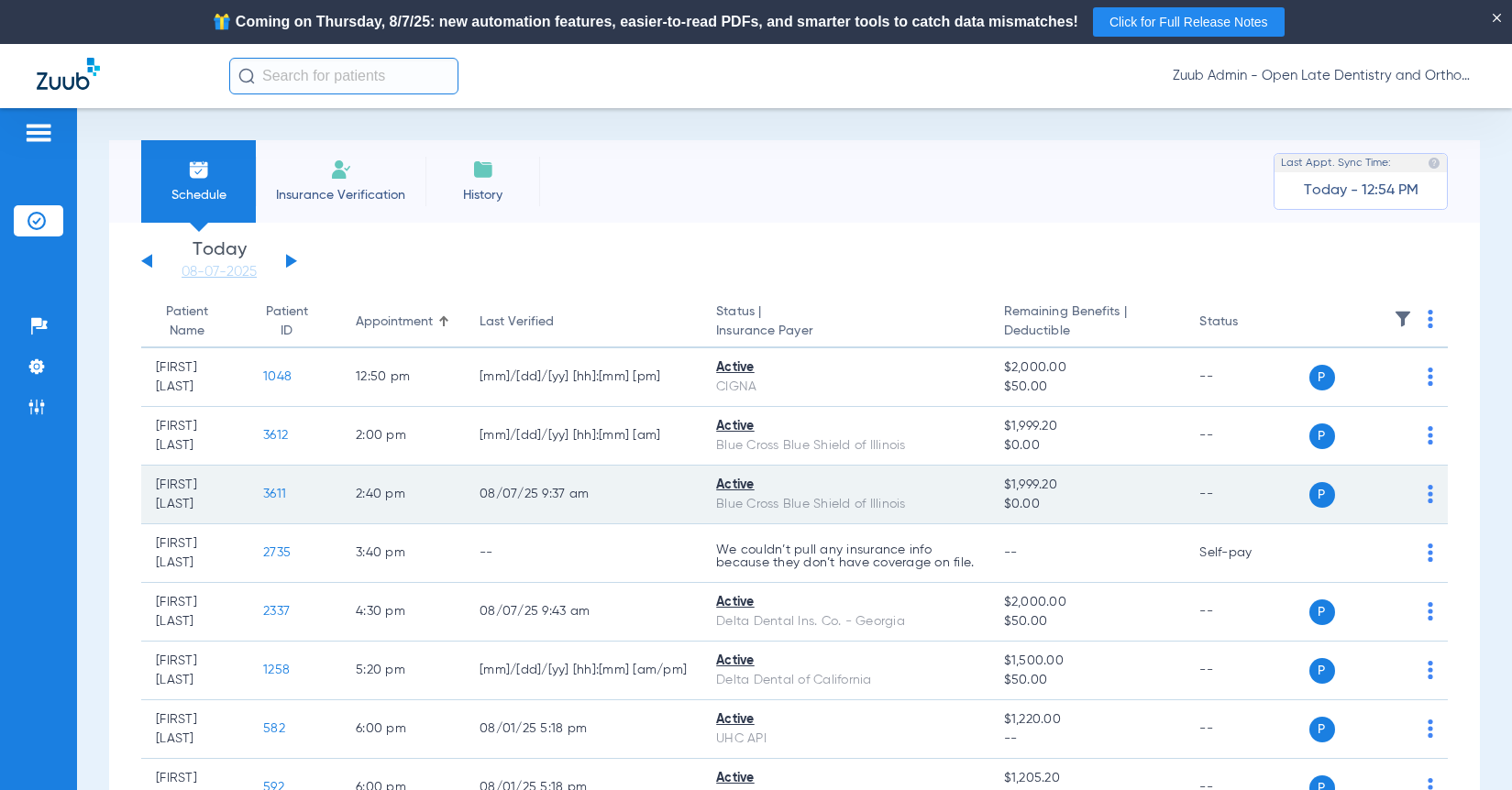 scroll, scrollTop: 94, scrollLeft: 0, axis: vertical 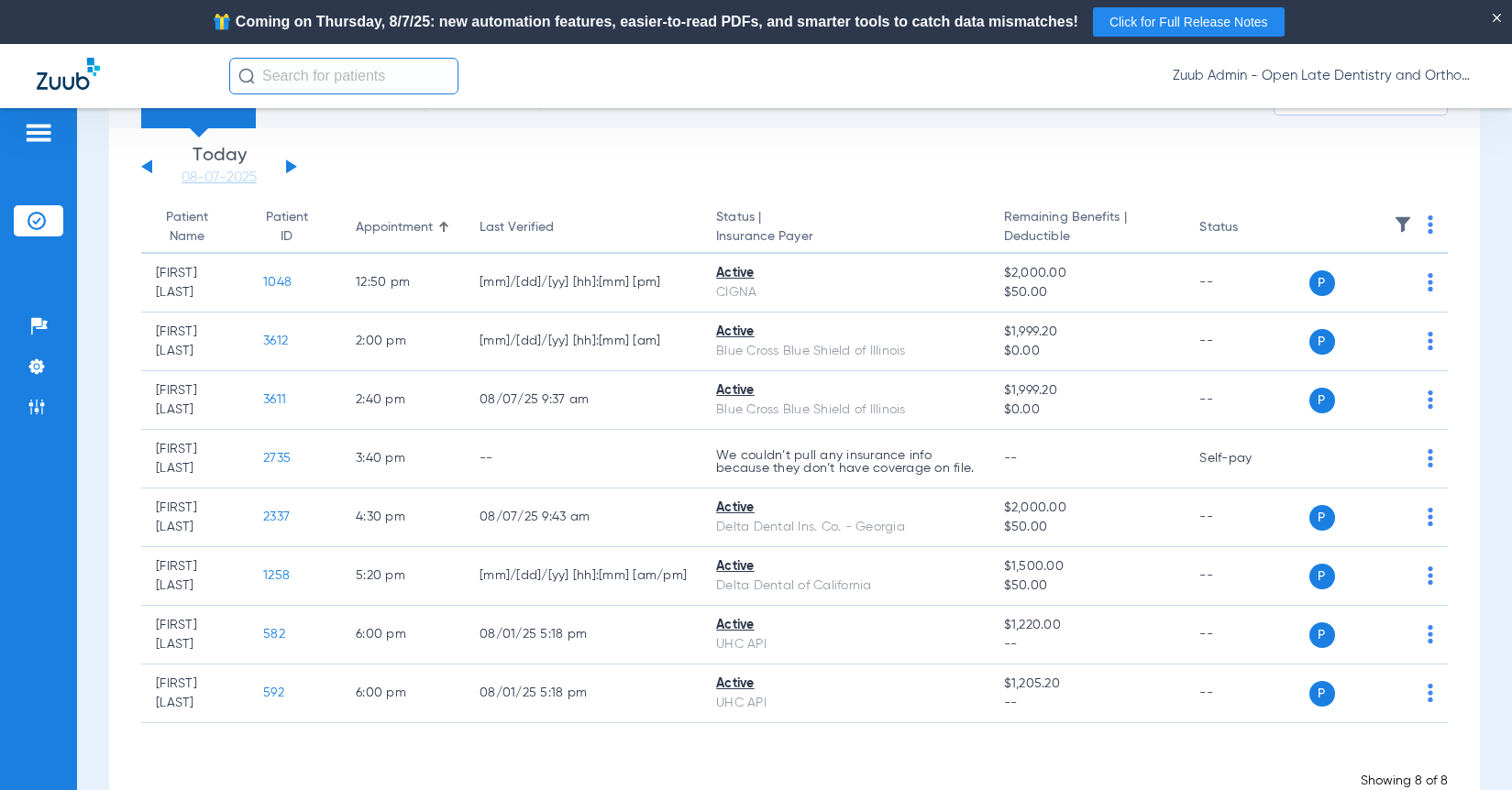 click on "Tuesday   06-03-2025   Wednesday   06-04-2025   Thursday   06-05-2025   Friday   06-06-2025   Saturday   06-07-2025   Sunday   06-08-2025   Monday   06-09-2025   Tuesday   06-10-2025   Wednesday   06-11-2025   Thursday   06-12-2025   Friday   06-13-2025   Saturday   06-14-2025   Sunday   06-15-2025   Monday   06-16-2025   Tuesday   06-17-2025   Wednesday   06-18-2025   Thursday   06-19-2025   Friday   06-20-2025   Saturday   06-21-2025   Sunday   06-22-2025   Monday   06-23-2025   Tuesday   06-24-2025   Wednesday   06-25-2025   Thursday   06-26-2025   Friday   06-27-2025   Saturday   06-28-2025   Sunday   06-29-2025   Monday   06-30-2025   Tuesday   07-01-2025   Wednesday   07-02-2025   Thursday   07-03-2025   Friday   07-04-2025   Saturday   07-05-2025   Sunday   07-06-2025   Monday   07-07-2025   Tuesday   07-08-2025   Wednesday   07-09-2025   Thursday   07-10-2025   Friday   07-11-2025   Saturday   07-12-2025   Sunday   07-13-2025   Monday   07-14-2025   Tuesday   07-15-2025   Wednesday   07-16-2025" 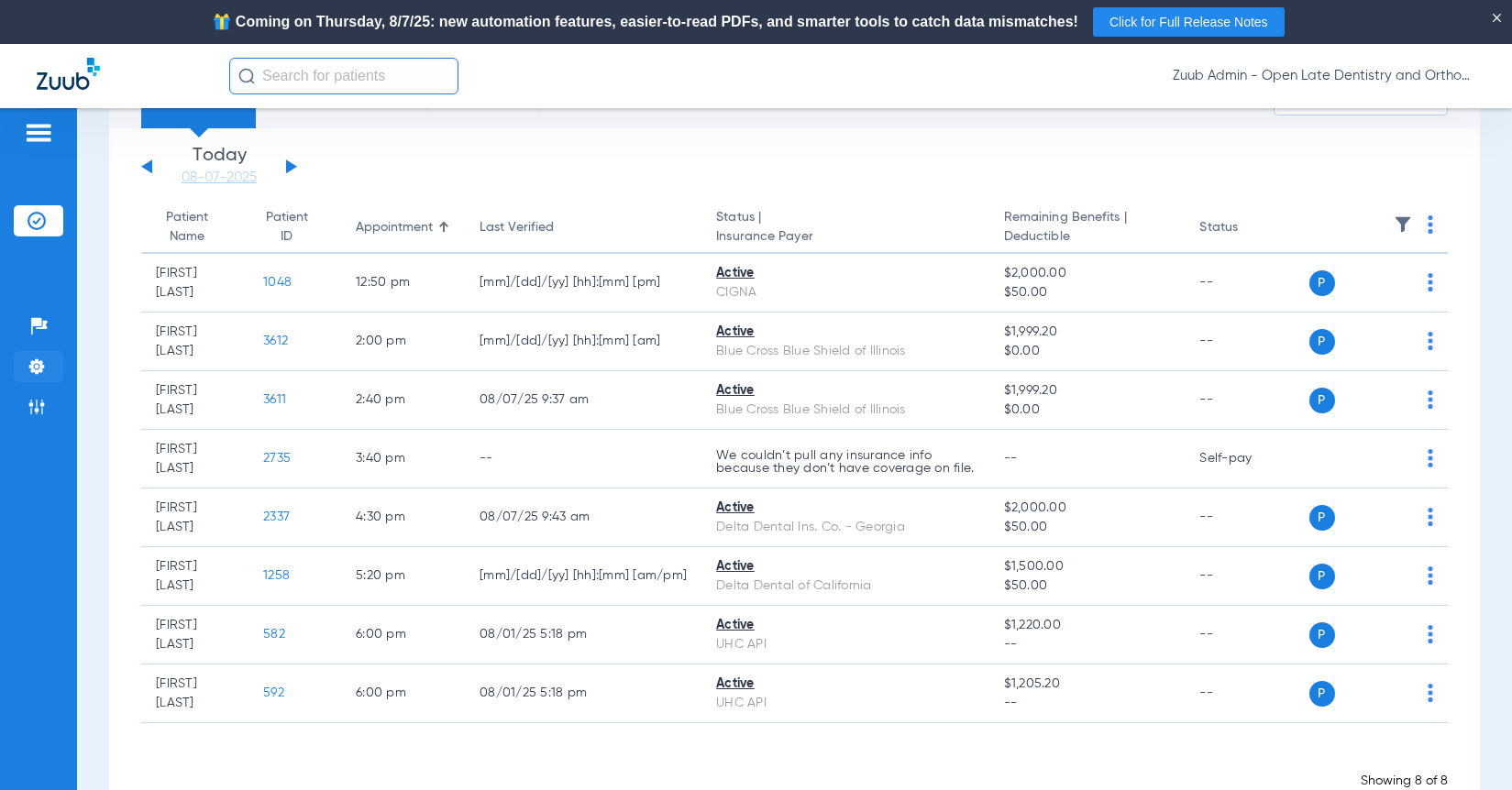 click 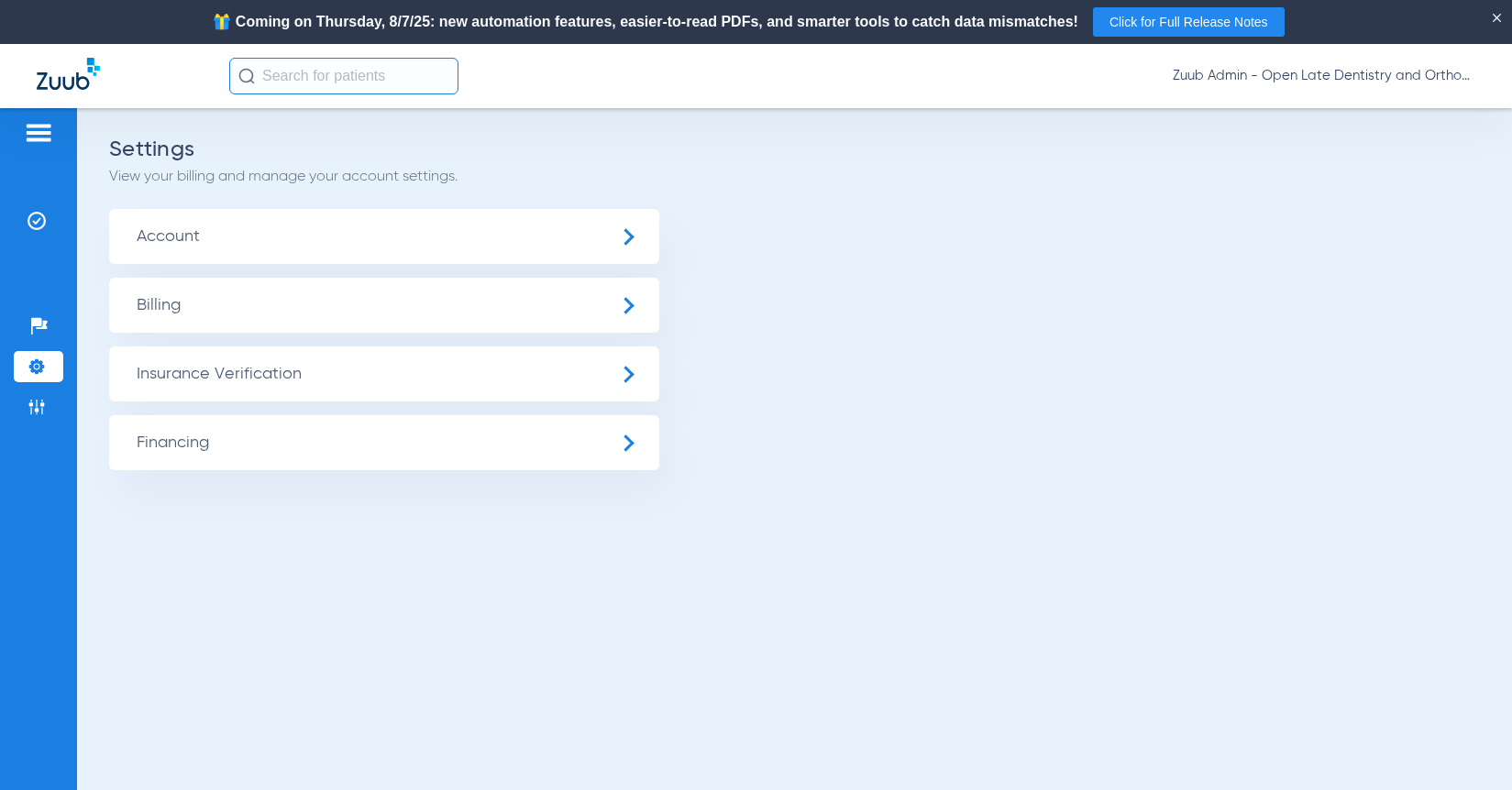 scroll, scrollTop: 0, scrollLeft: 0, axis: both 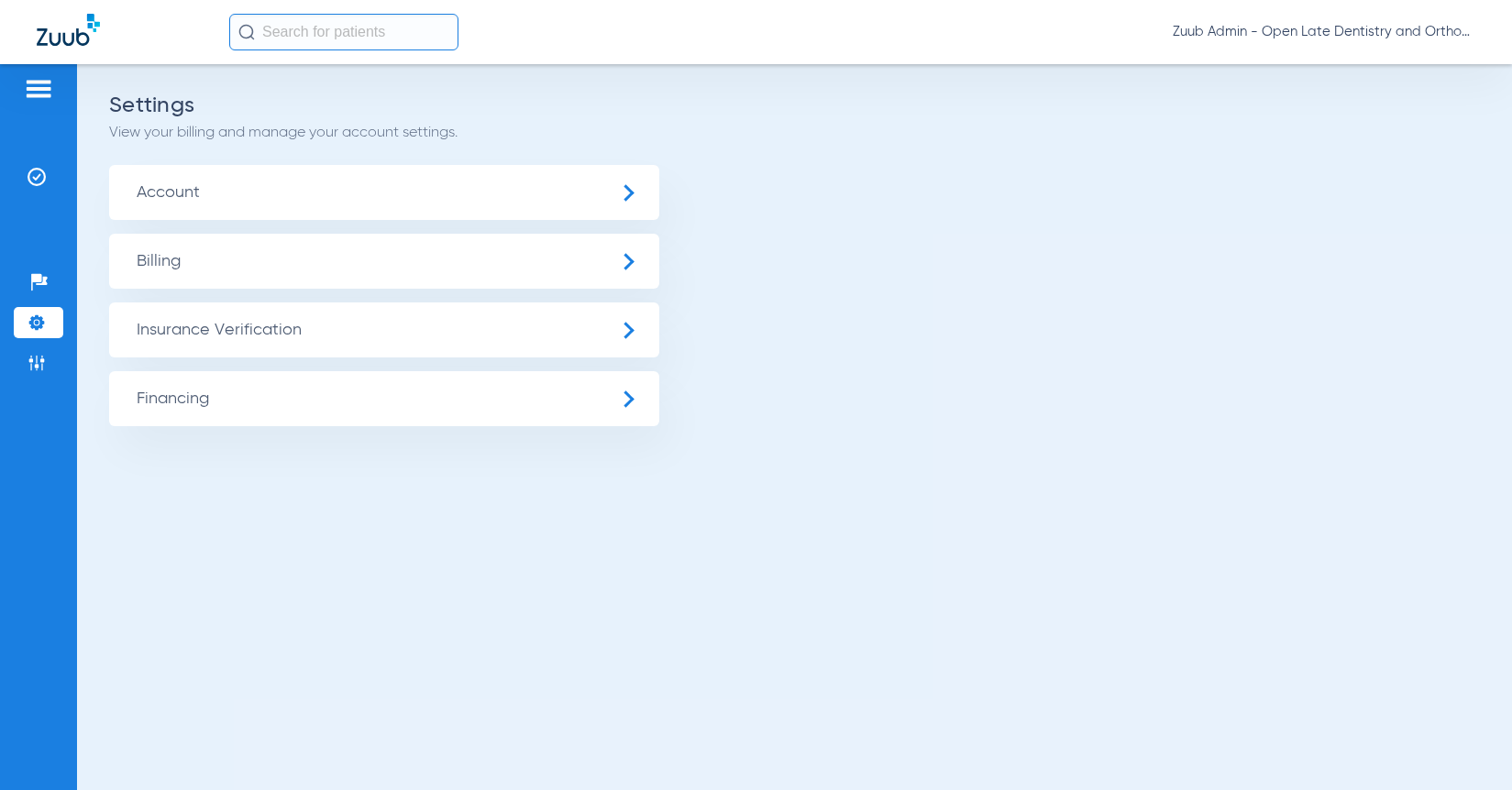 click on "Insurance Verification" 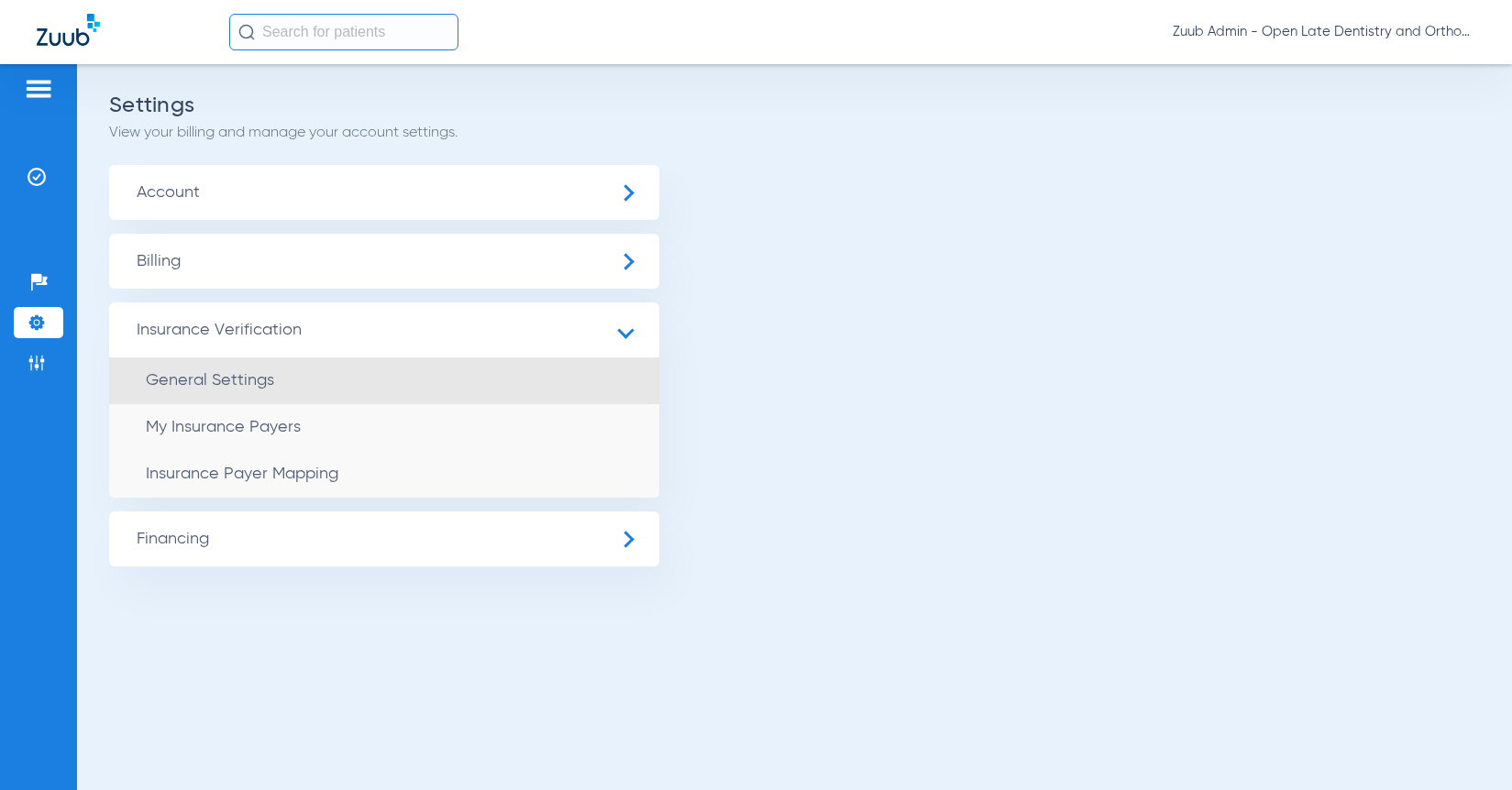 click on "General Settings" 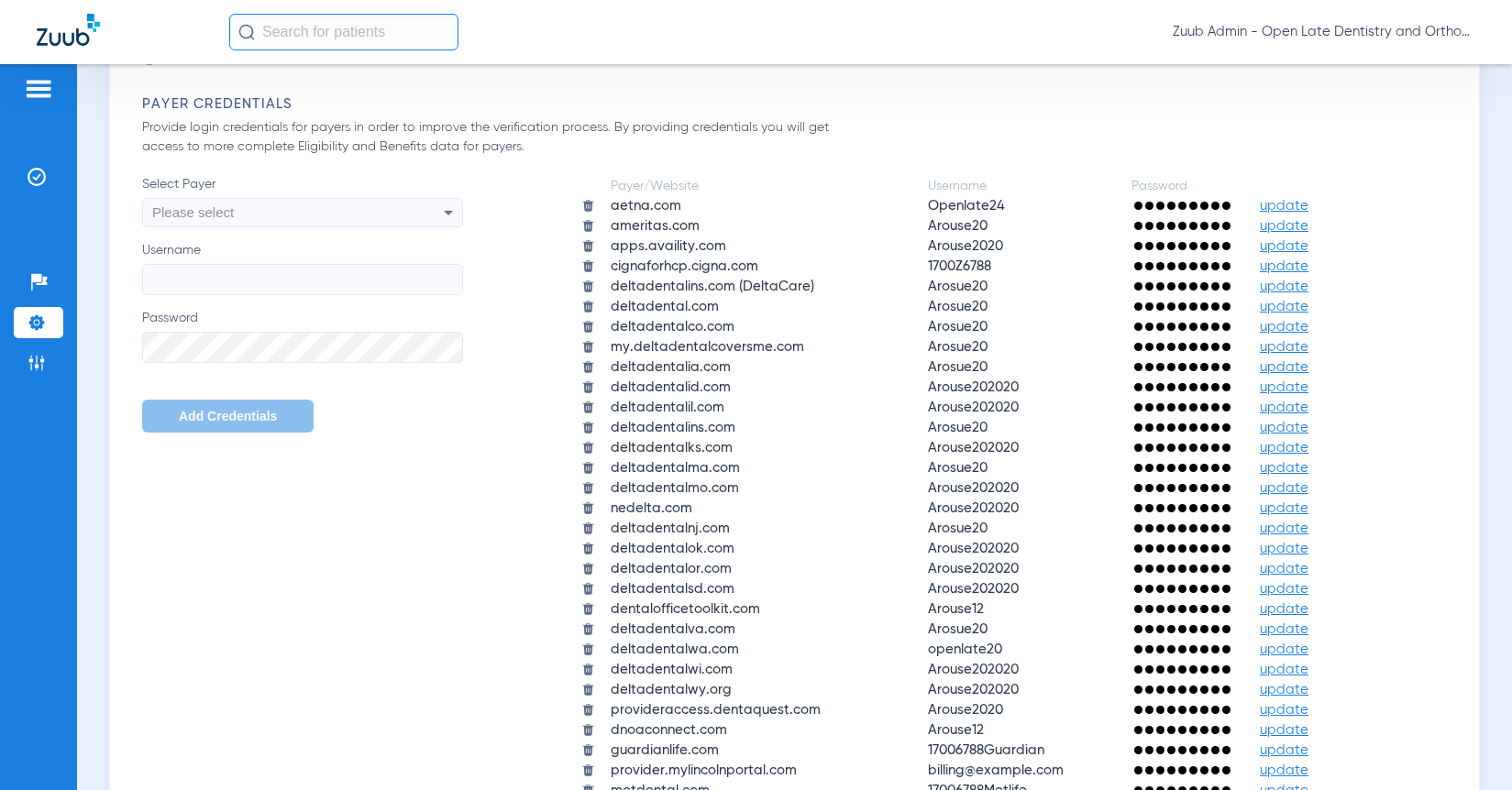 scroll, scrollTop: 1117, scrollLeft: 0, axis: vertical 